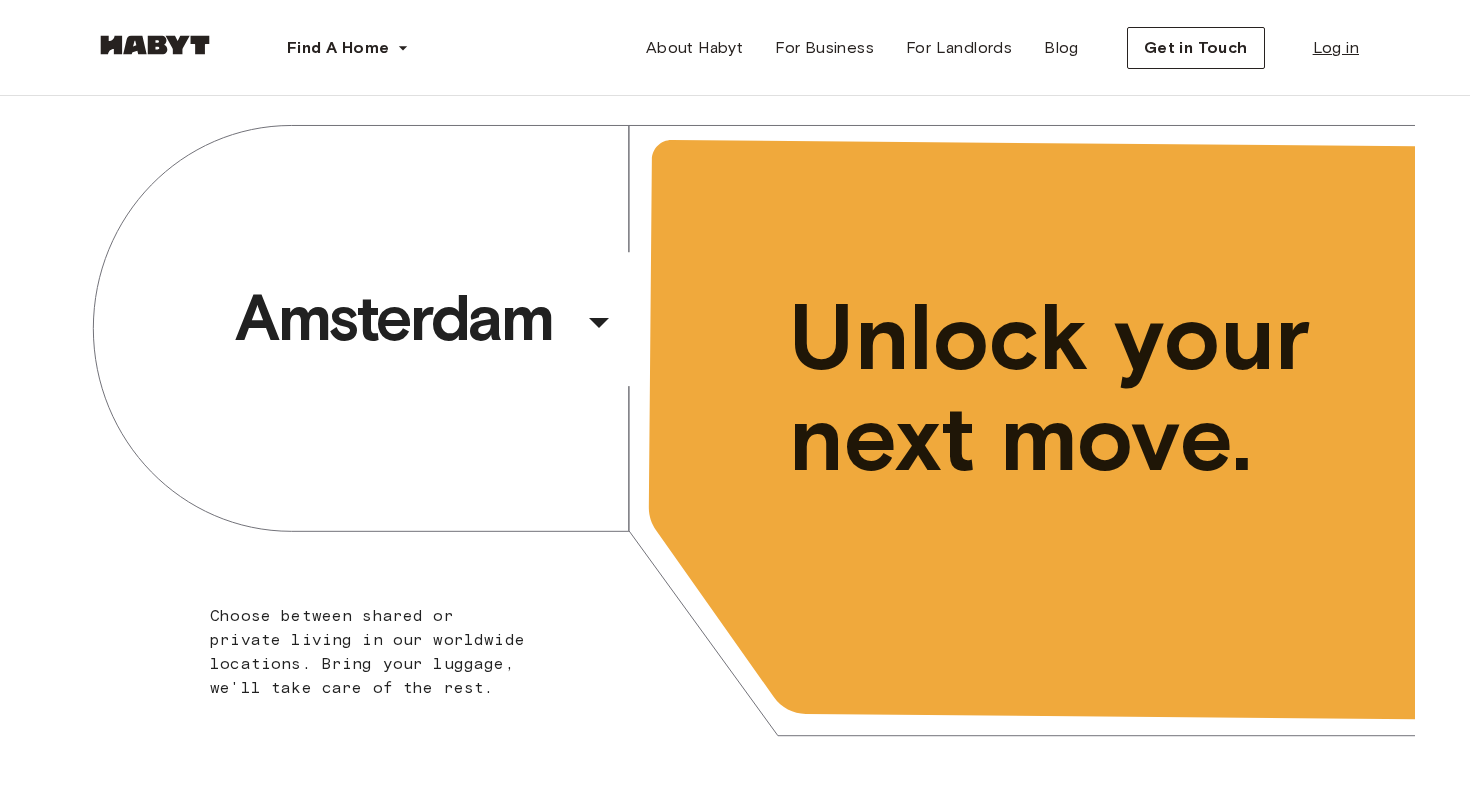 scroll, scrollTop: 0, scrollLeft: 0, axis: both 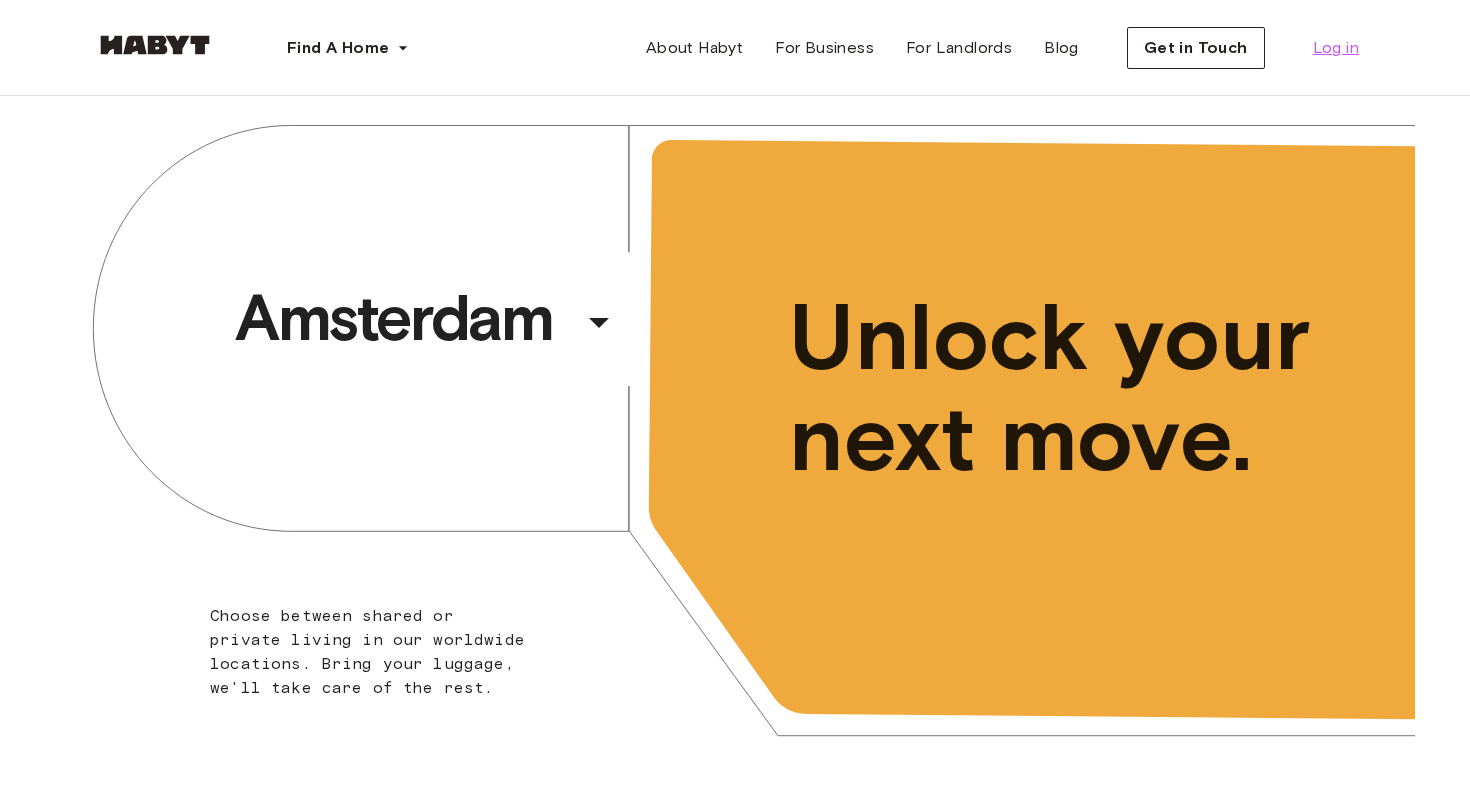click on "Log in" at bounding box center [1336, 48] 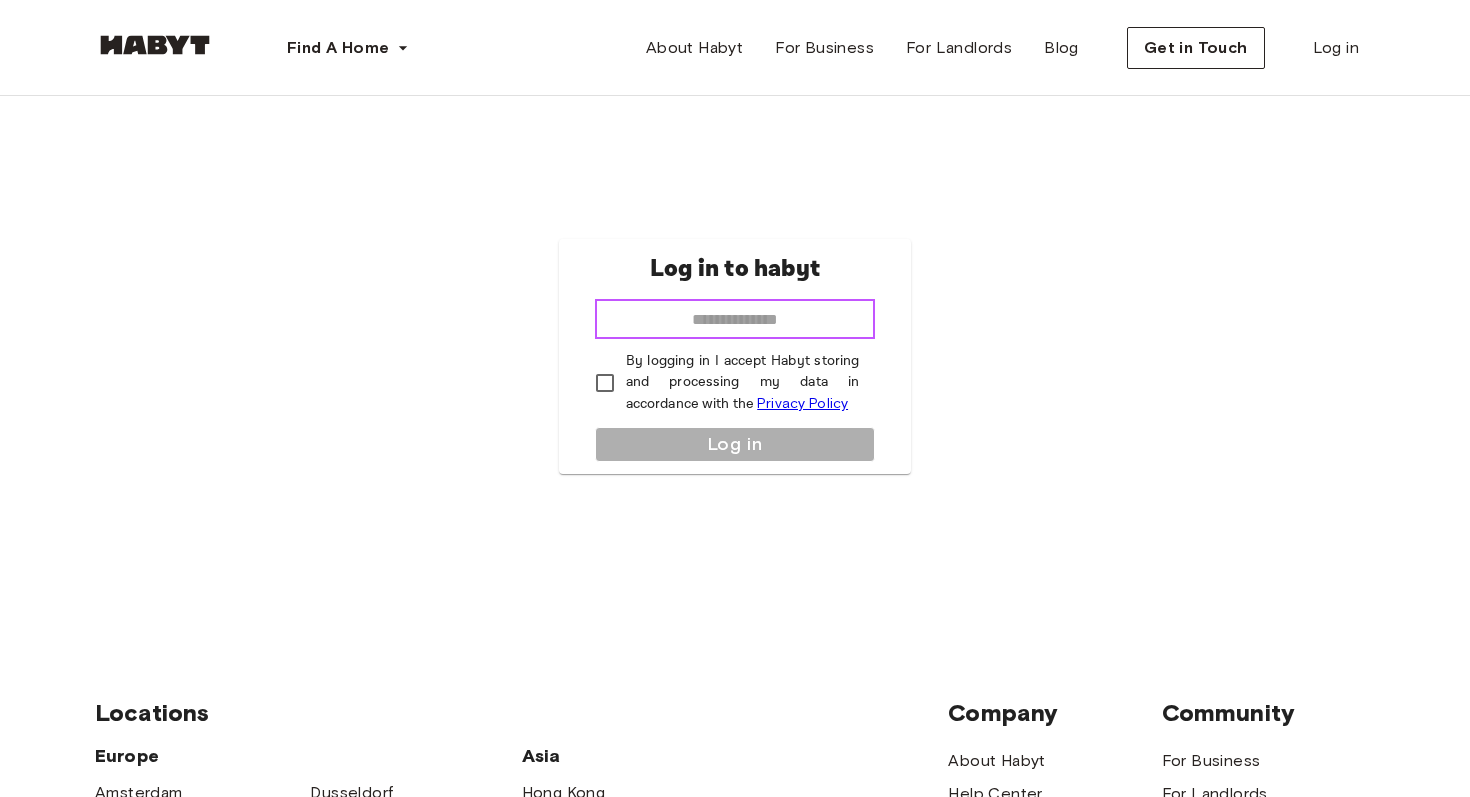 click at bounding box center (735, 319) 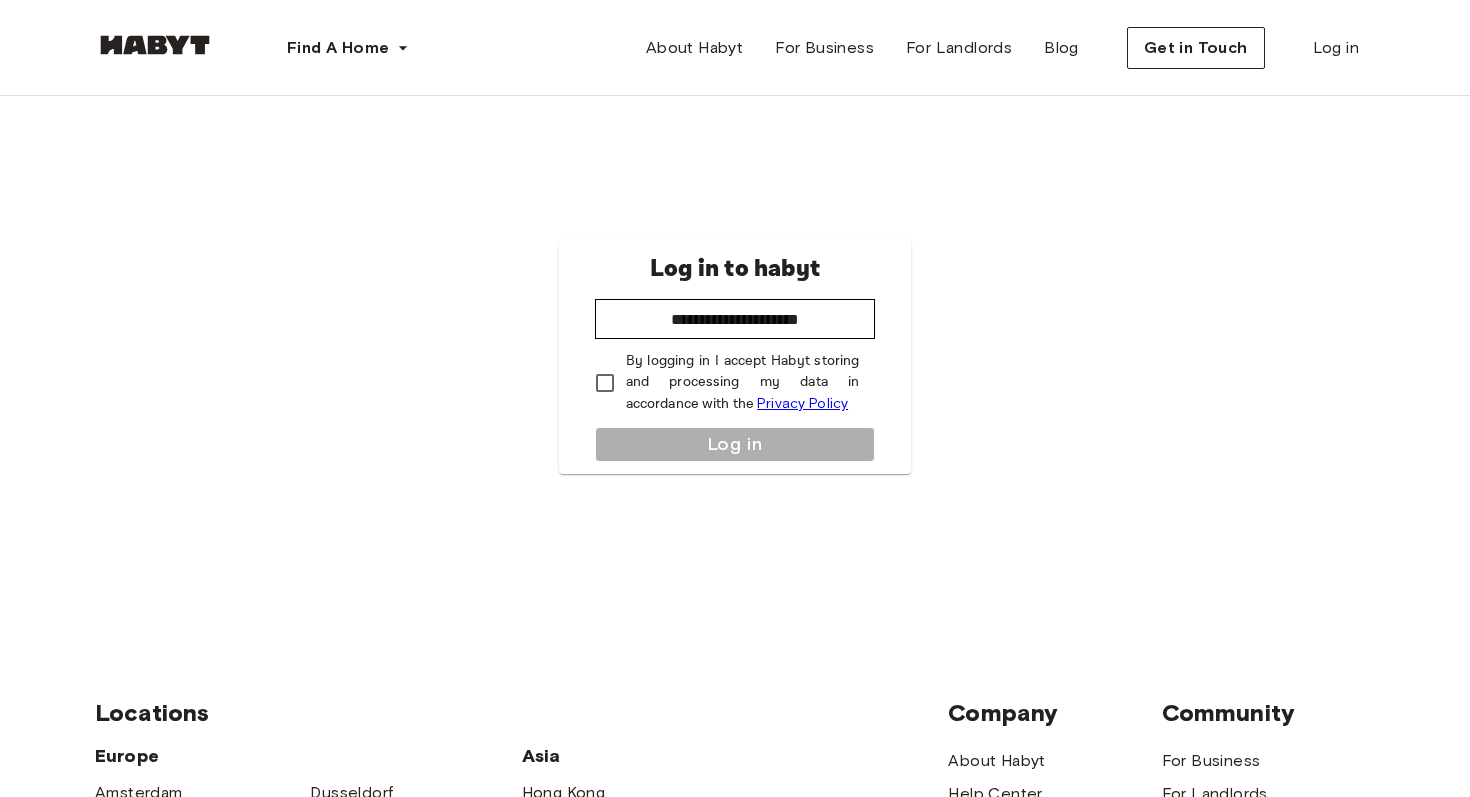 click on "By logging in I accept Habyt storing and processing my data in accordance with the   Privacy Policy" at bounding box center (743, 383) 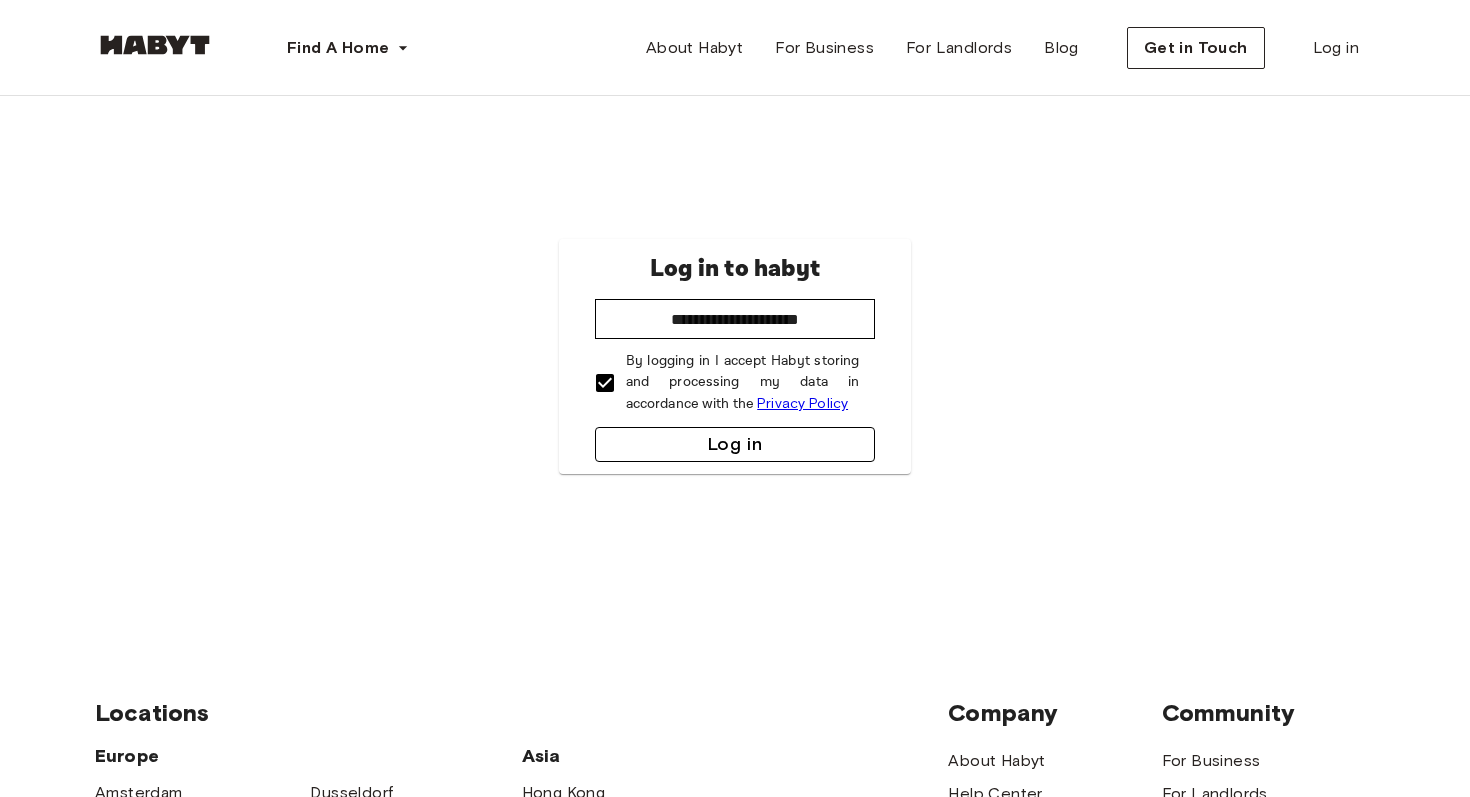 click on "Log in" at bounding box center (735, 444) 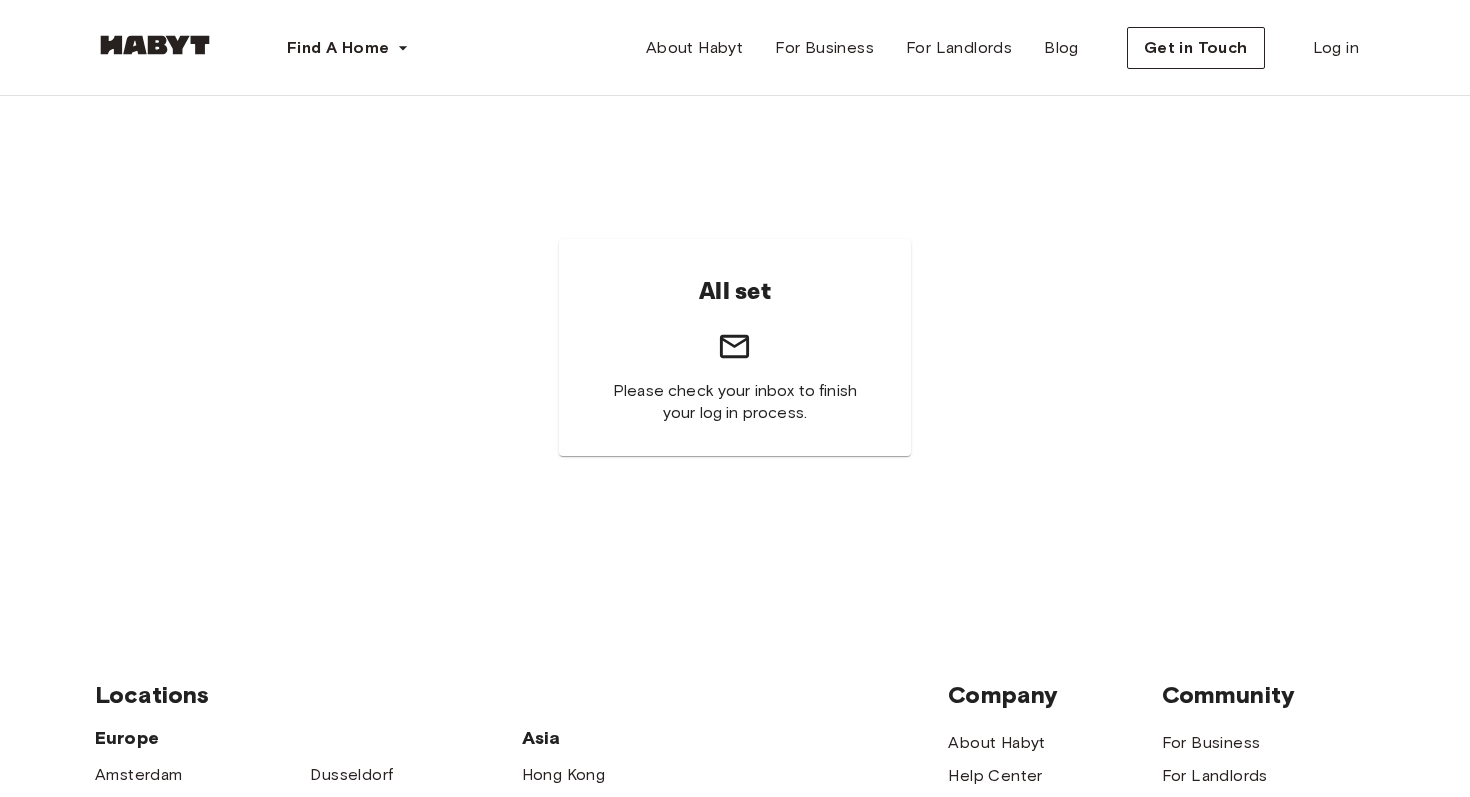 scroll, scrollTop: 0, scrollLeft: 0, axis: both 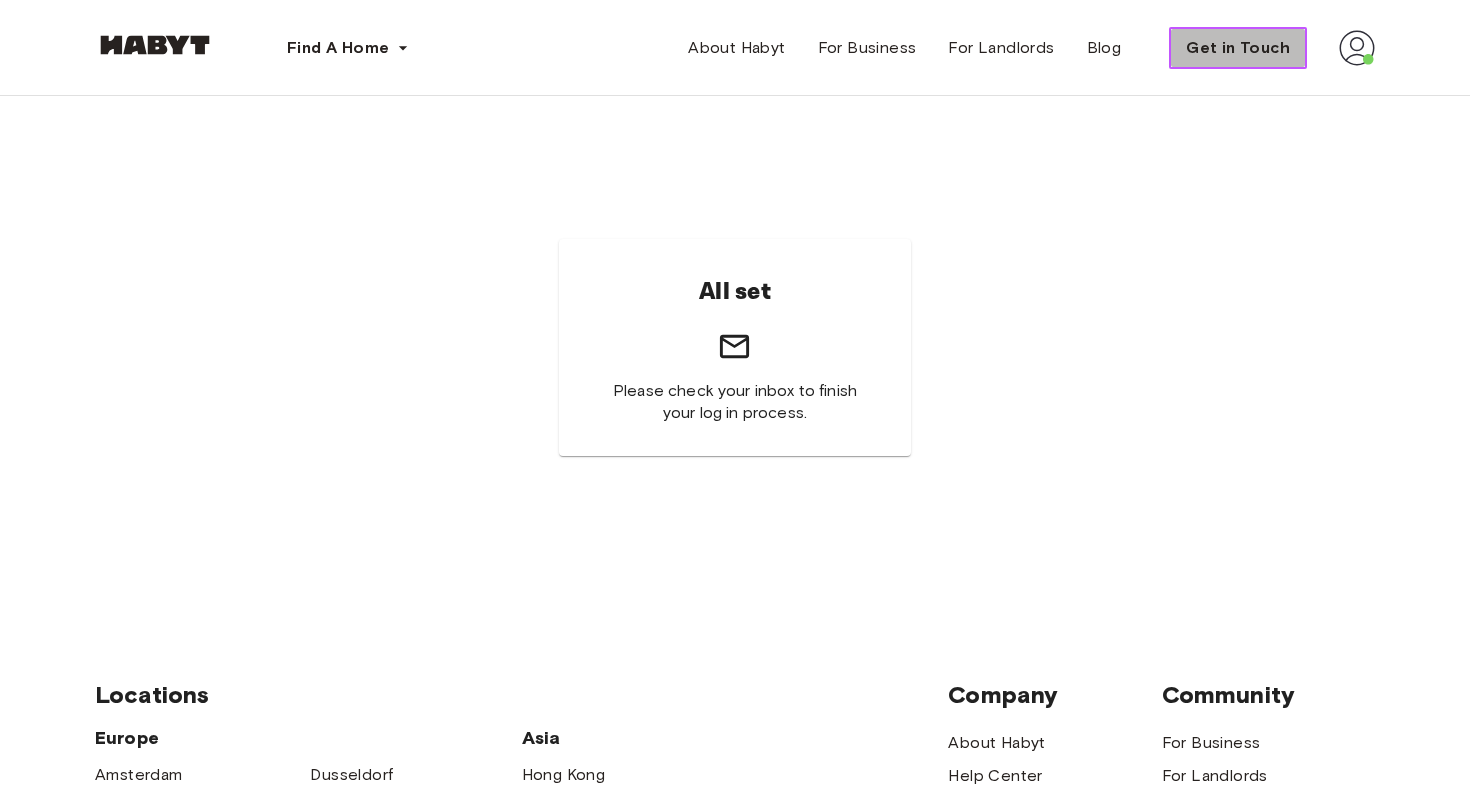 click on "Get in Touch" at bounding box center [1238, 48] 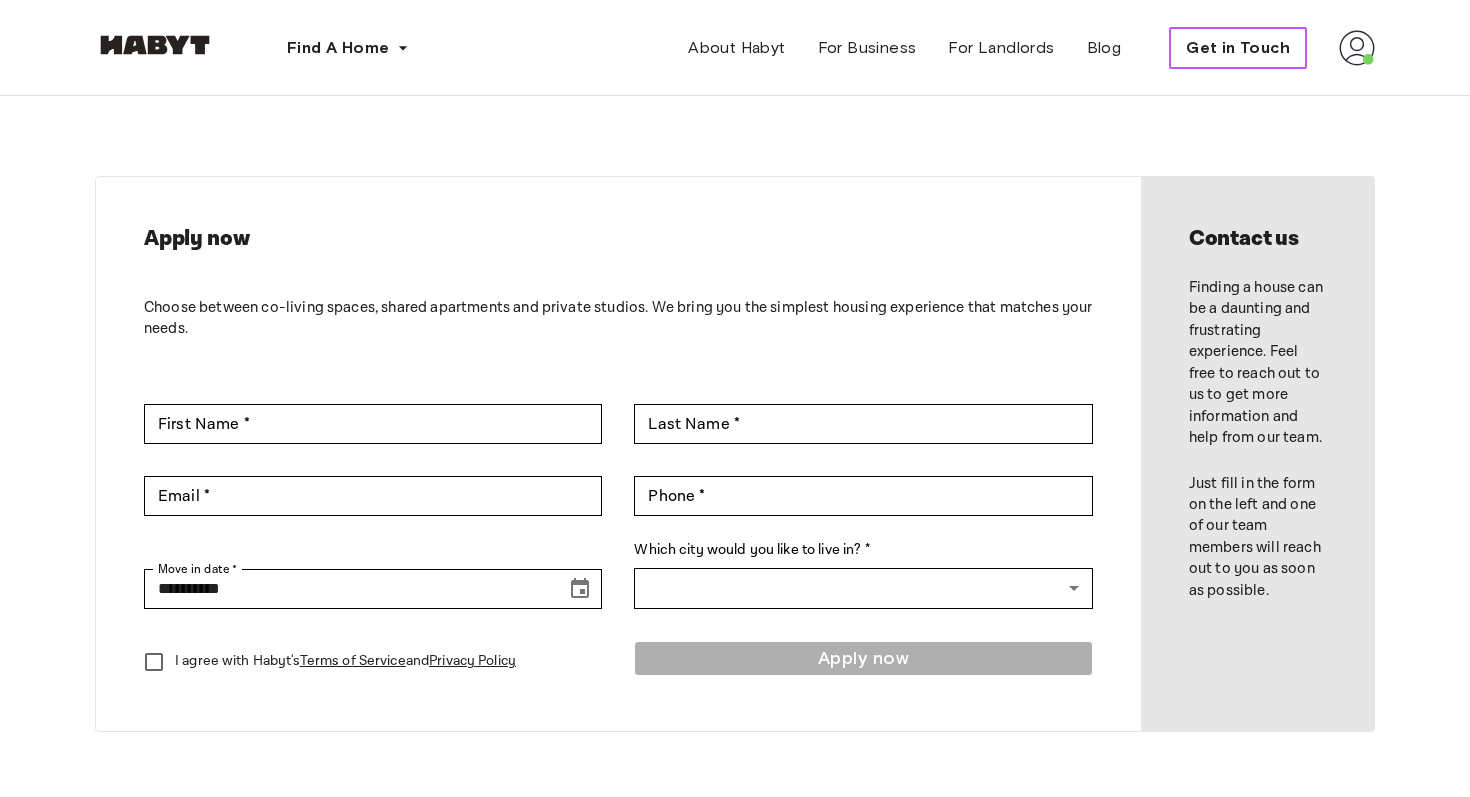 type on "*****" 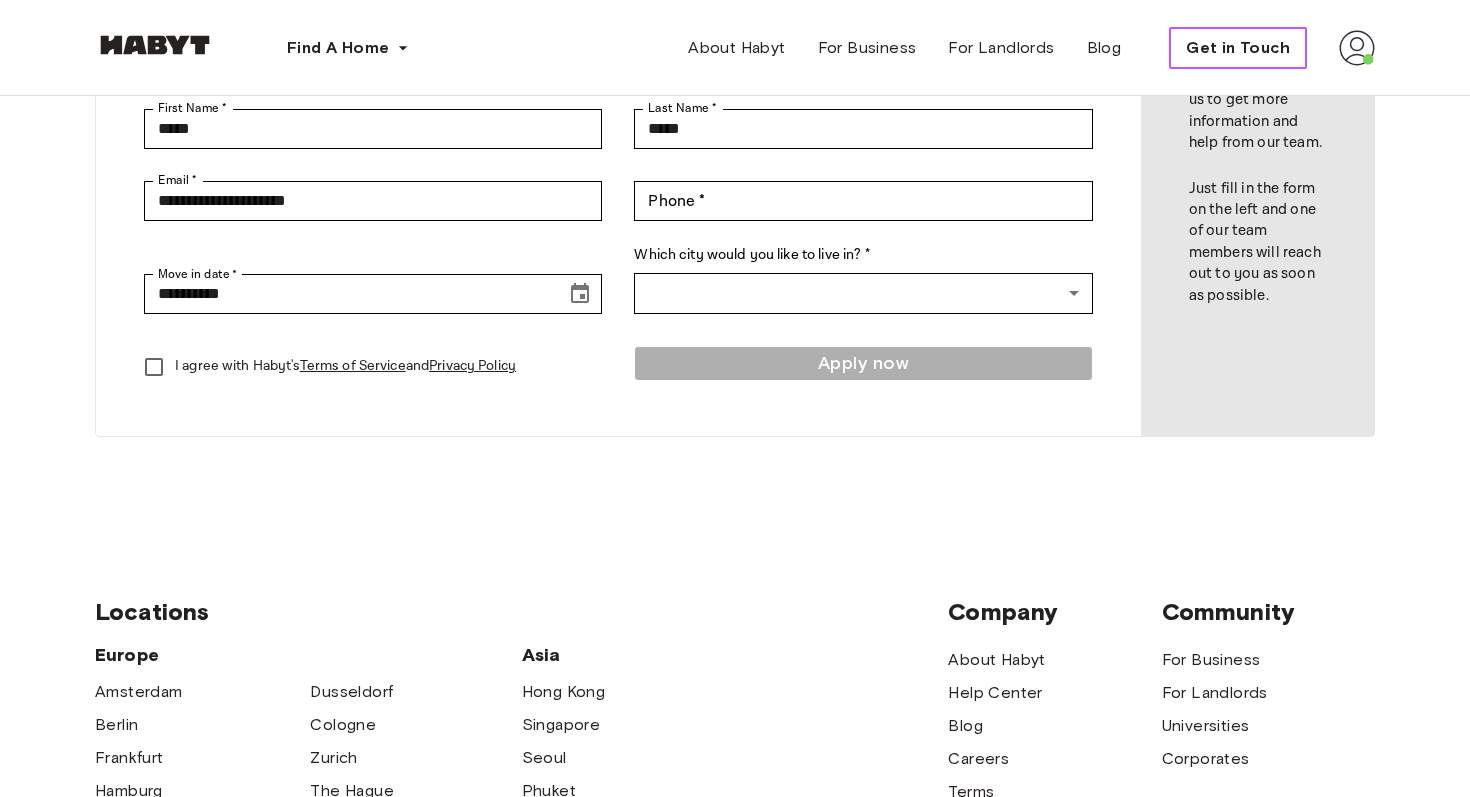 scroll, scrollTop: 0, scrollLeft: 0, axis: both 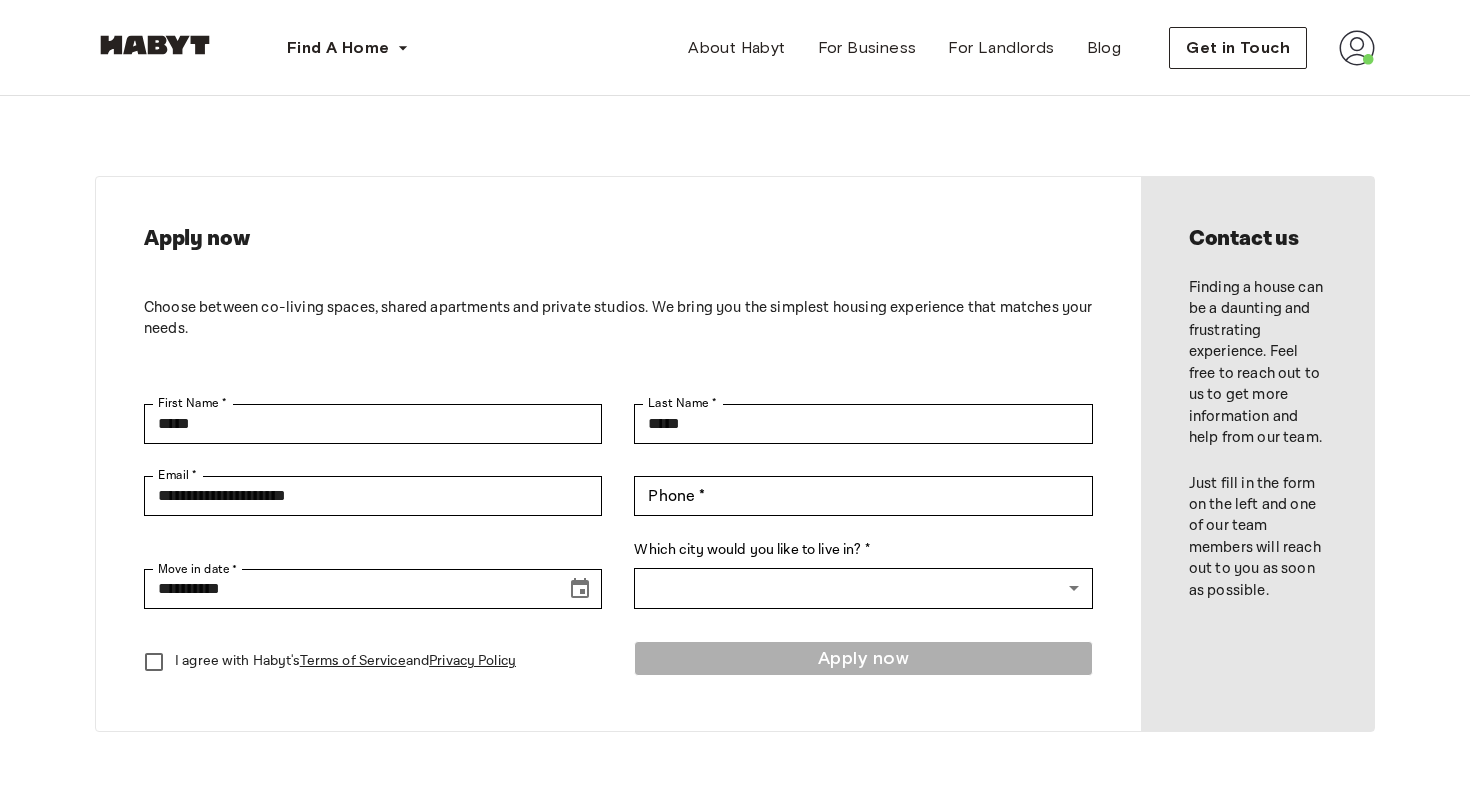 click at bounding box center (1357, 48) 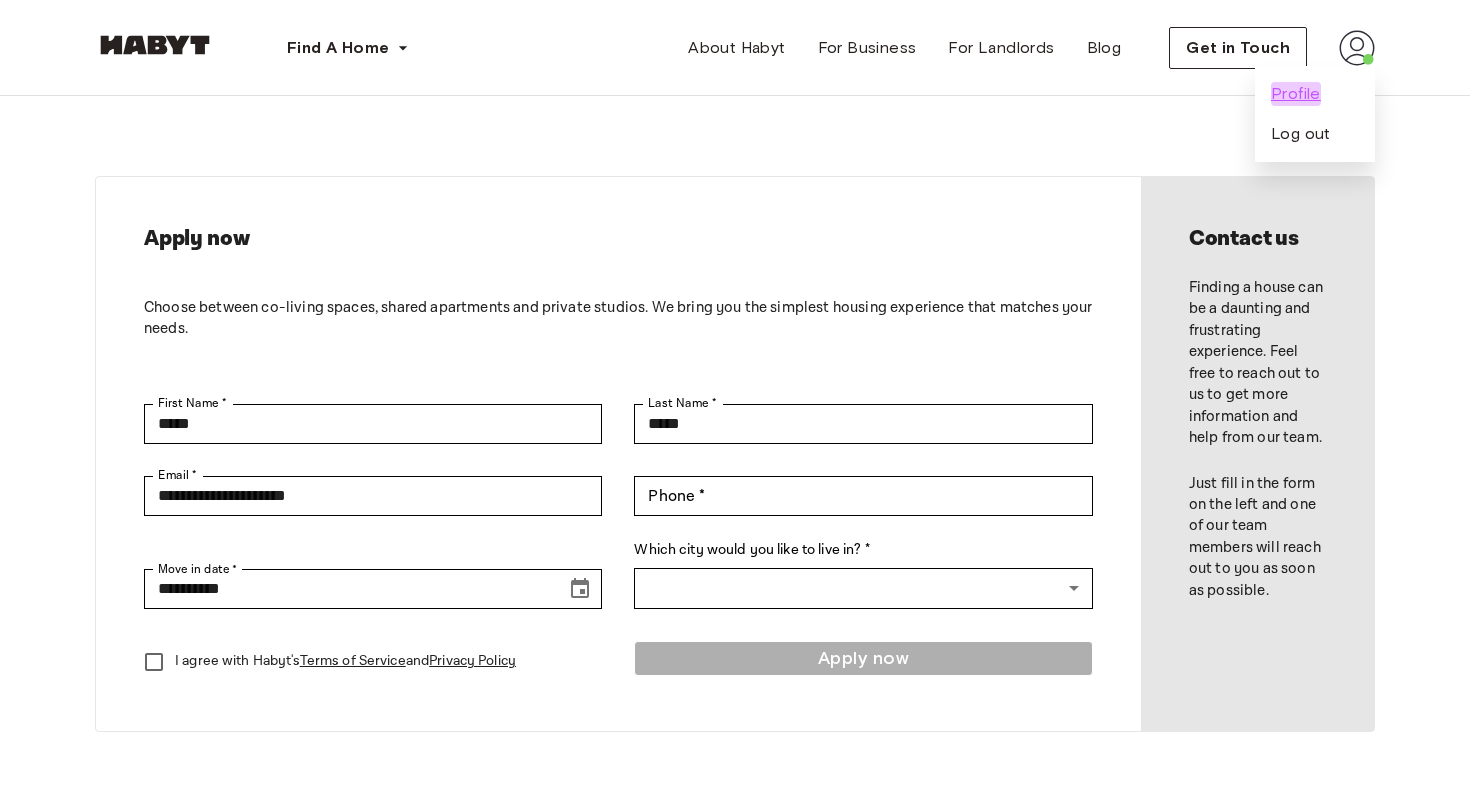 click on "Profile" at bounding box center [1296, 94] 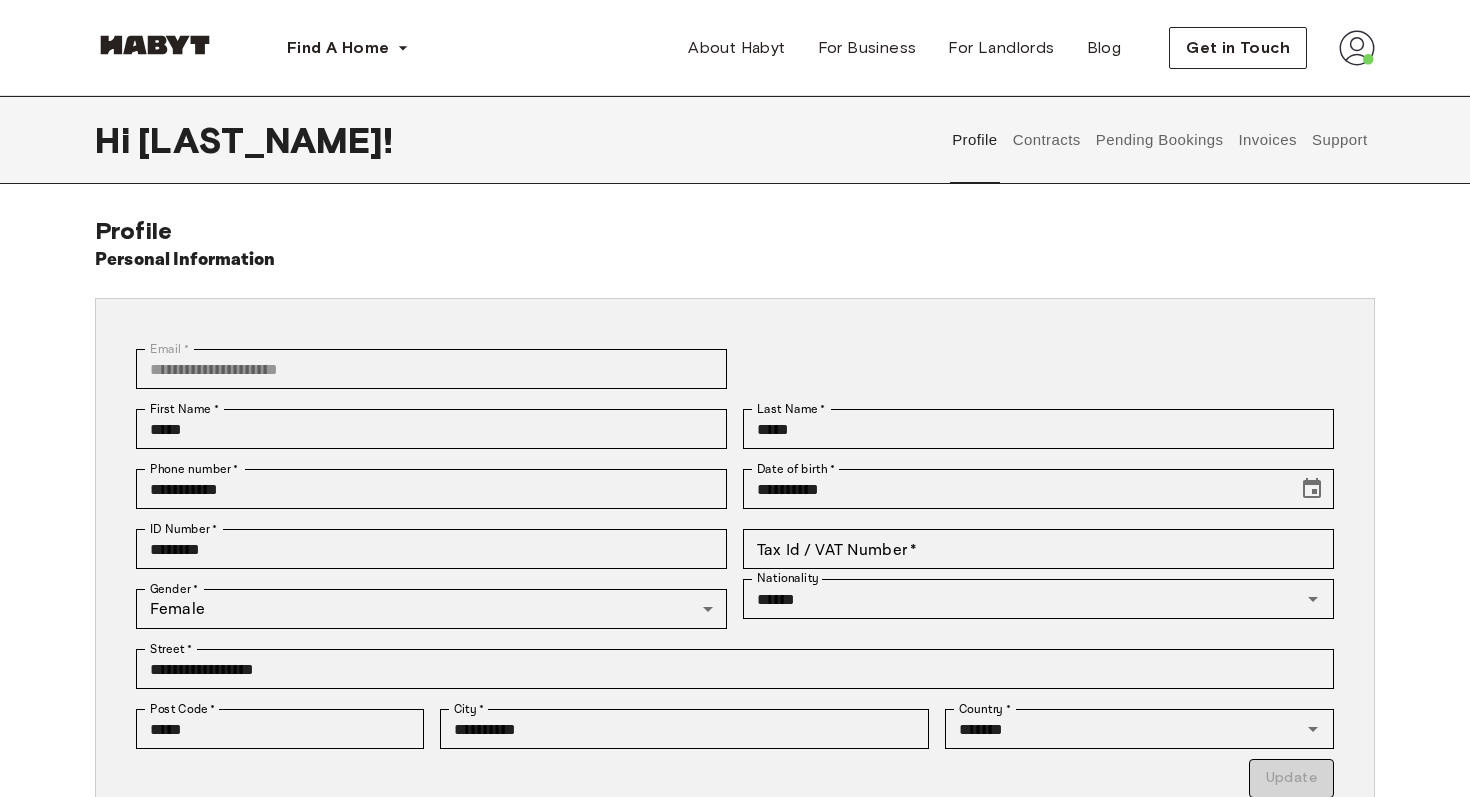 click on "Support" at bounding box center [1339, 140] 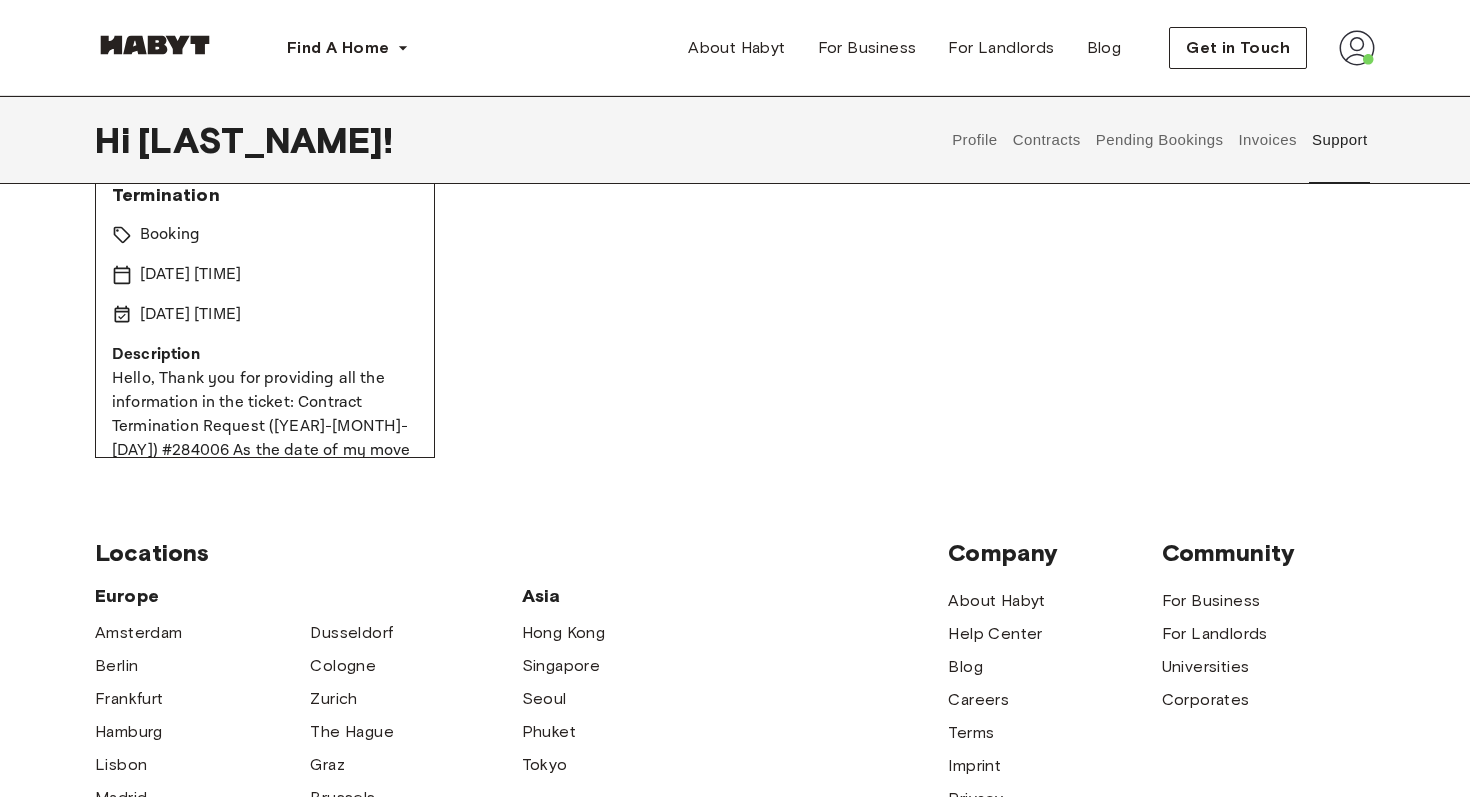 scroll, scrollTop: 647, scrollLeft: 0, axis: vertical 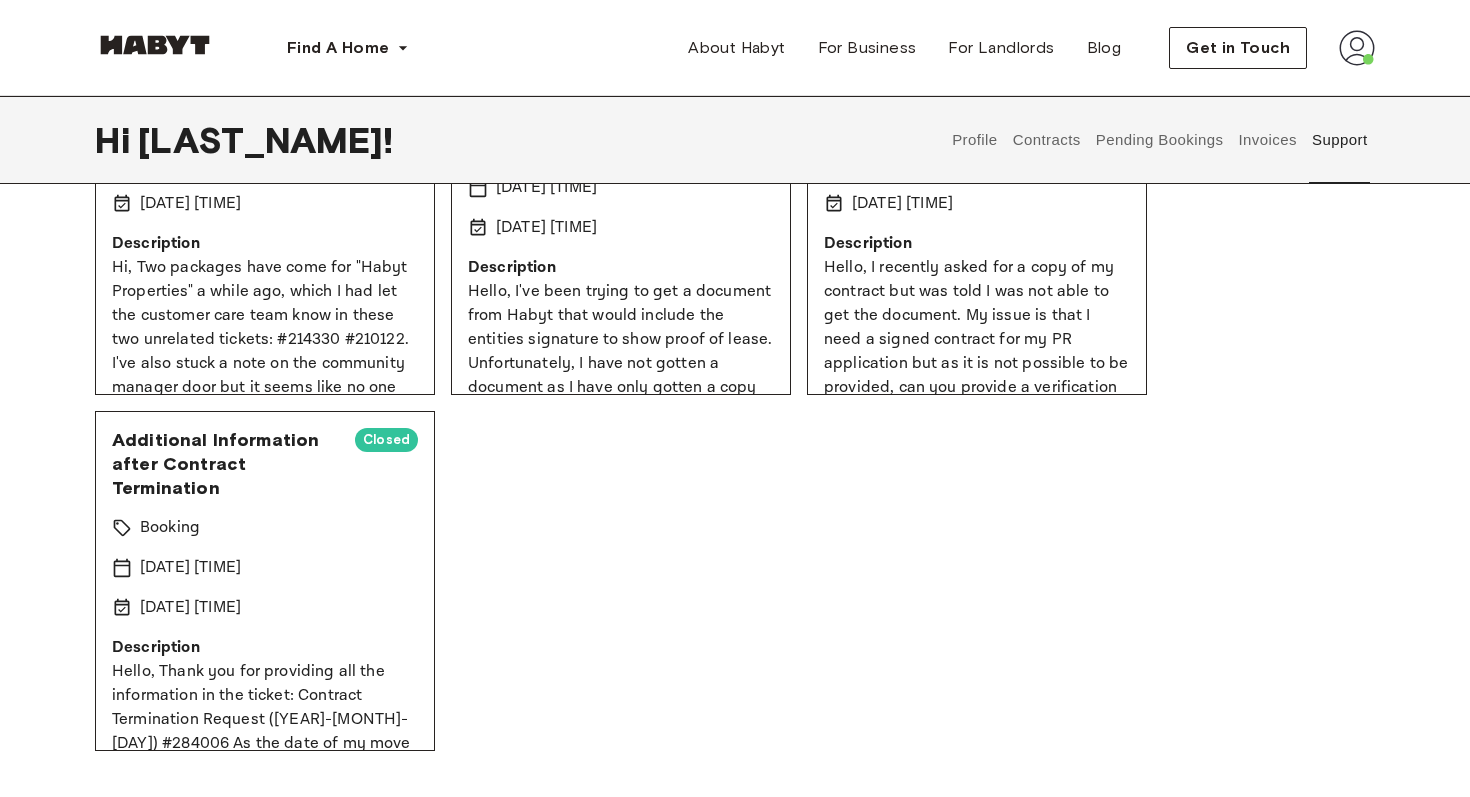 drag, startPoint x: 141, startPoint y: 622, endPoint x: 395, endPoint y: 727, distance: 274.84723 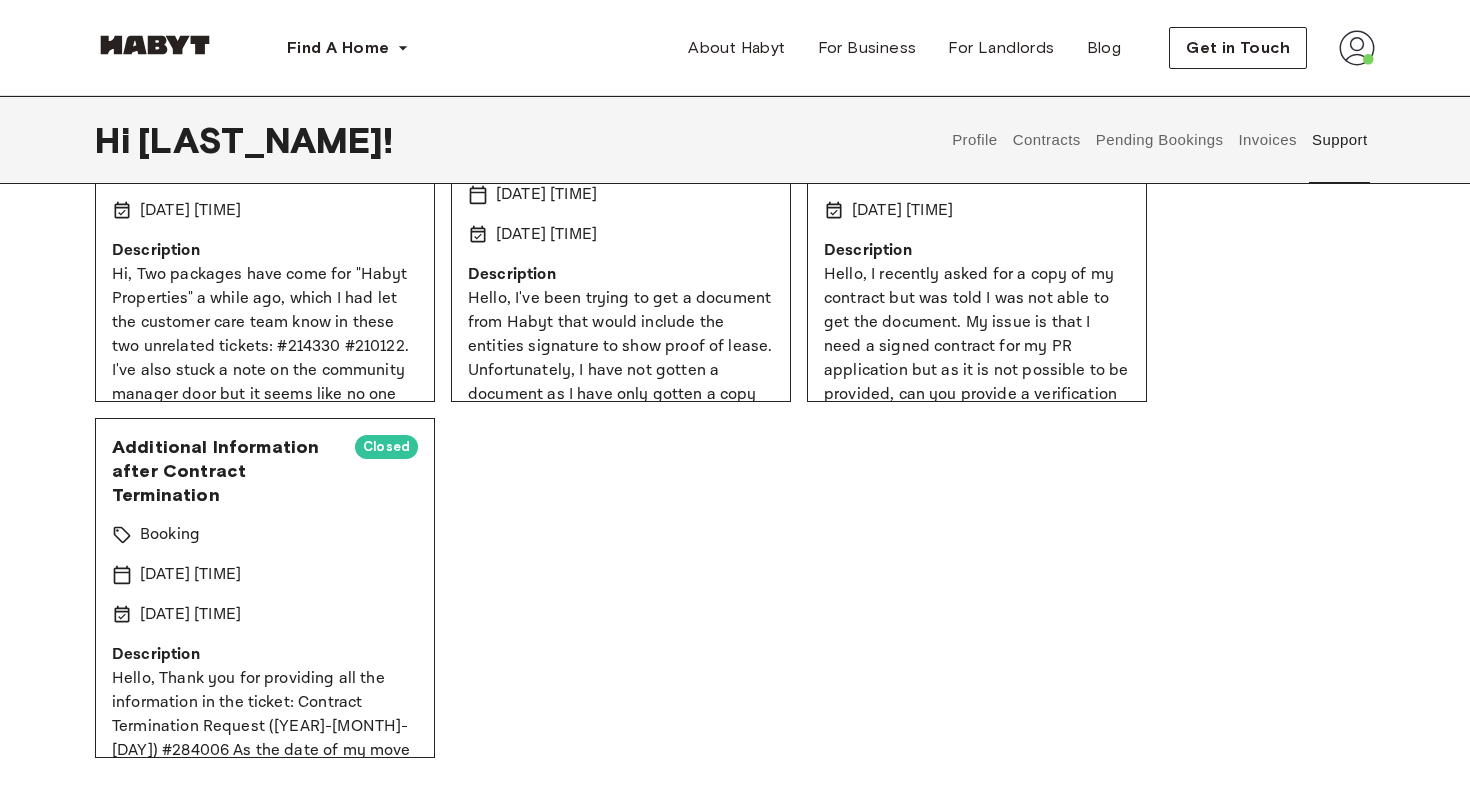 scroll, scrollTop: 627, scrollLeft: 0, axis: vertical 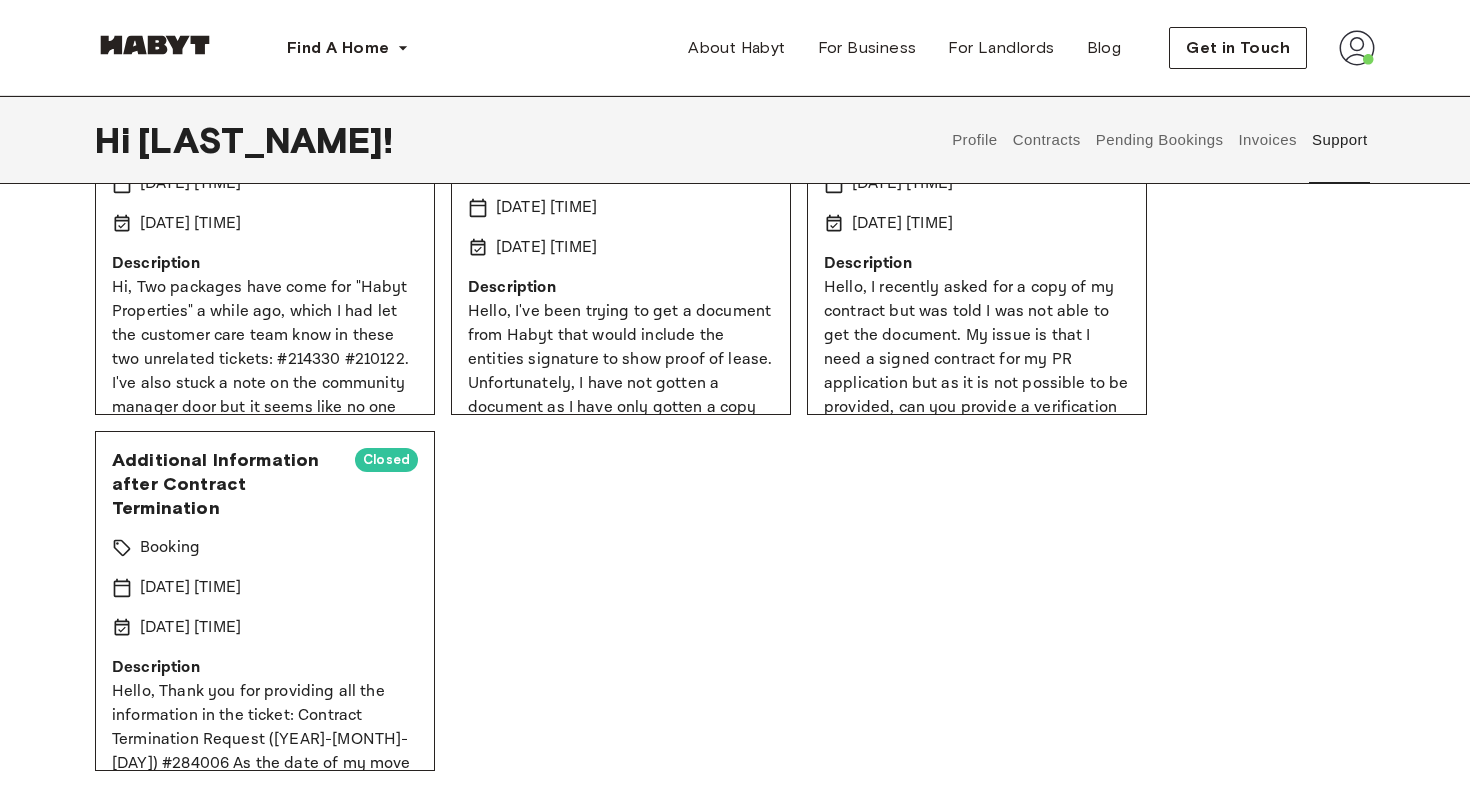 click on "Additional Information after Contract Termination" at bounding box center (225, 484) 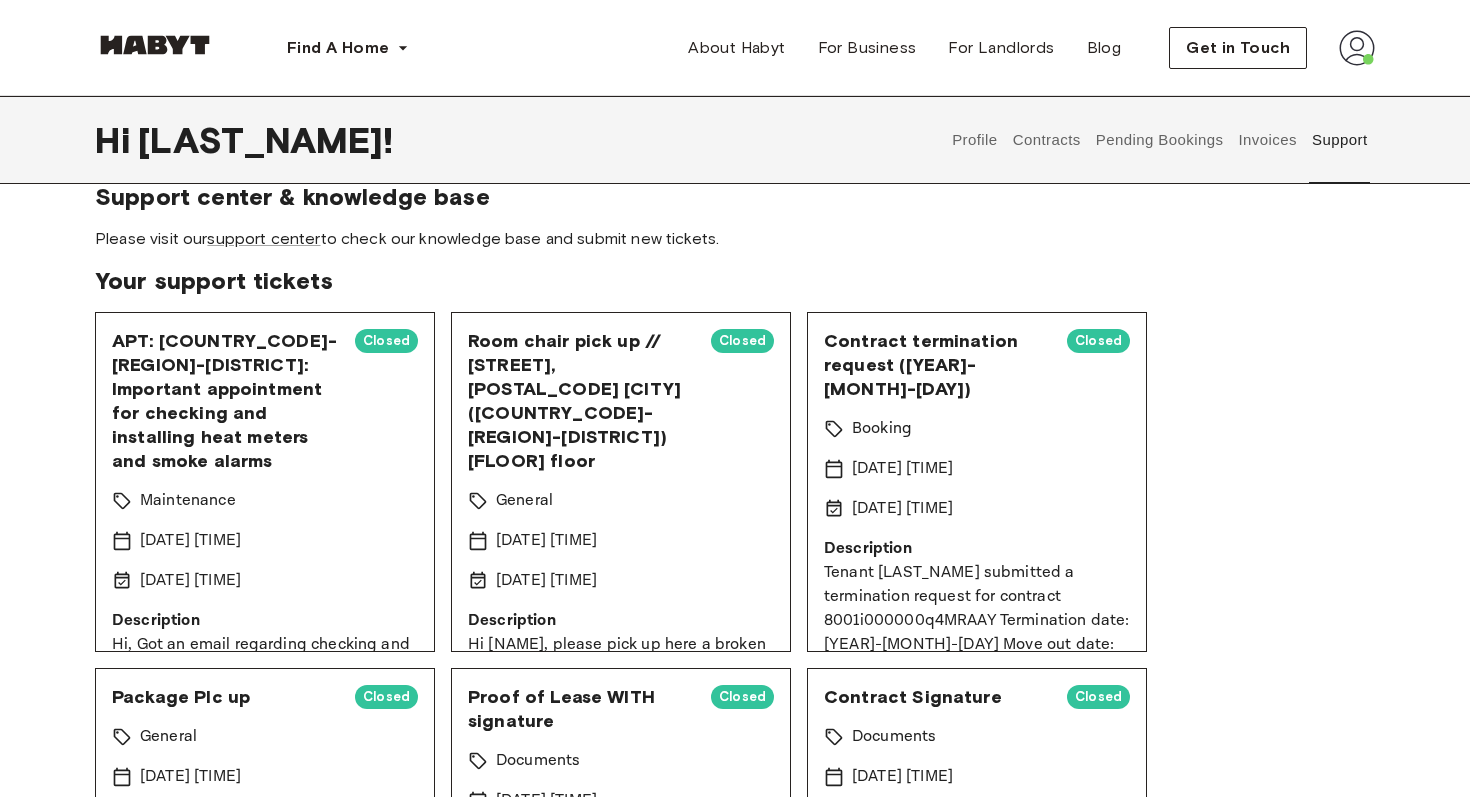 scroll, scrollTop: 0, scrollLeft: 0, axis: both 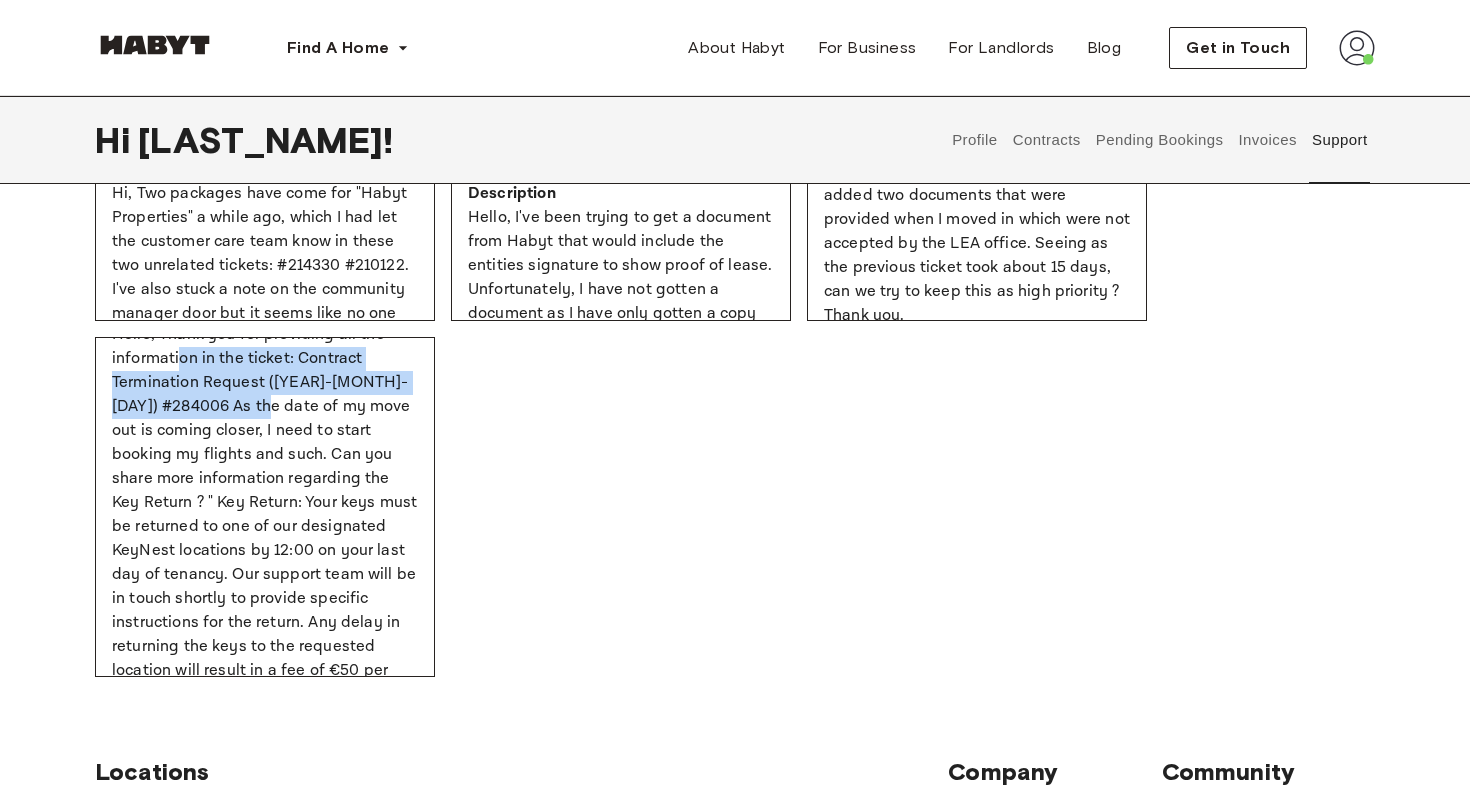 drag, startPoint x: 172, startPoint y: 365, endPoint x: 256, endPoint y: 402, distance: 91.787796 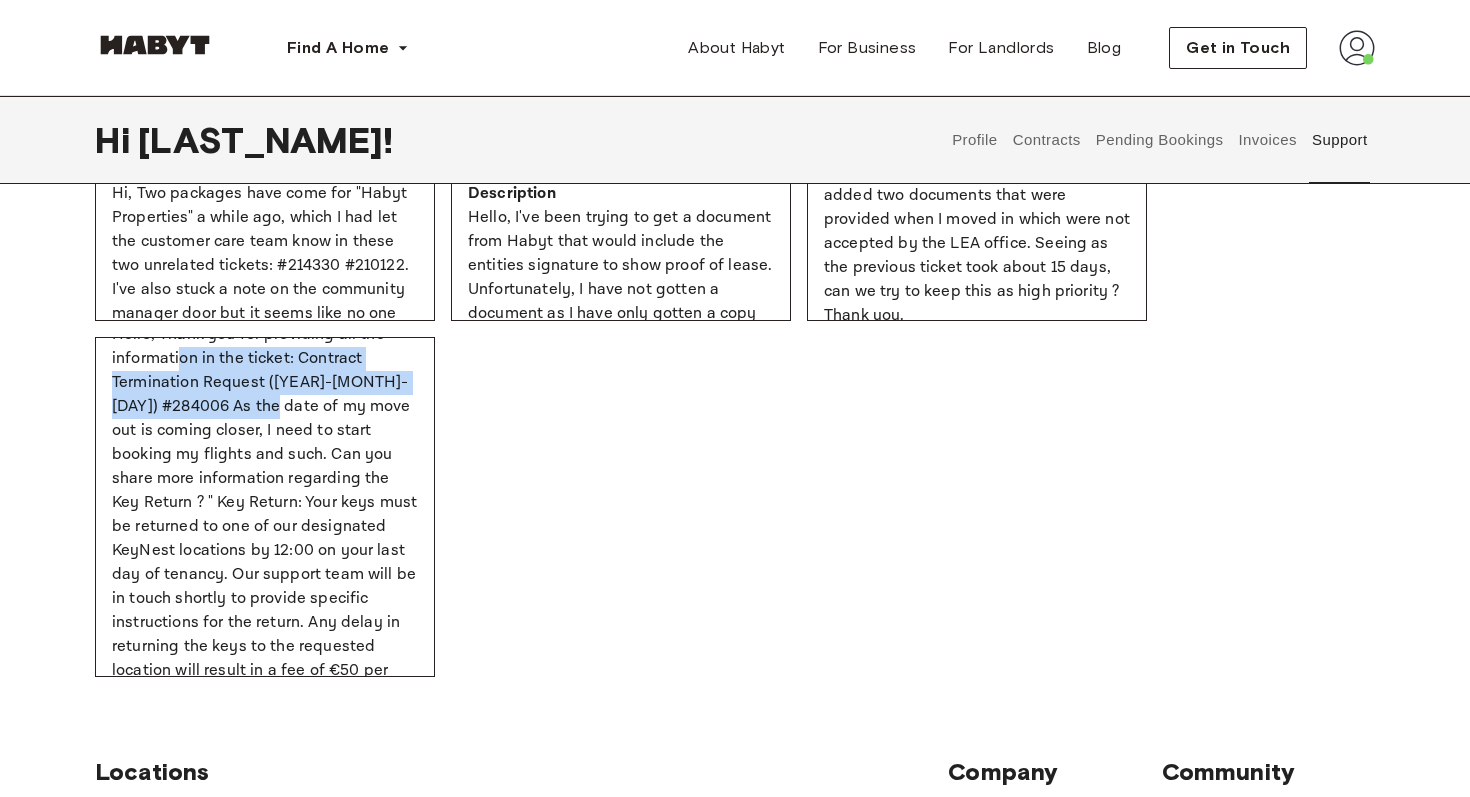 click on "Hello,  Thank you for providing all the information in the ticket: Contract Termination Request (2025-07-31) #284006      As the date of my move out is coming closer, I need to start booking my flights and such.   Can you share more information regarding the Key Return ?   "  Key Return: Your keys must be returned to one of our designated KeyNest locations by 12:00 on your last day of tenancy. Our support team will be in touch shortly to provide specific instructions for the return. Any delay in returning the keys to the requested location will result in a fee of €50 per day. "    As you've stated in the email, I would need to return it to the KeyNest locations by 12:00 PM (noon) on move out date (July 19th)  Can you share when the KeyNest Location will be available and at what time is it open so can ensure my flight so I can book my flight accordingly ?     Thank you,  [FIRST]" at bounding box center [265, 611] 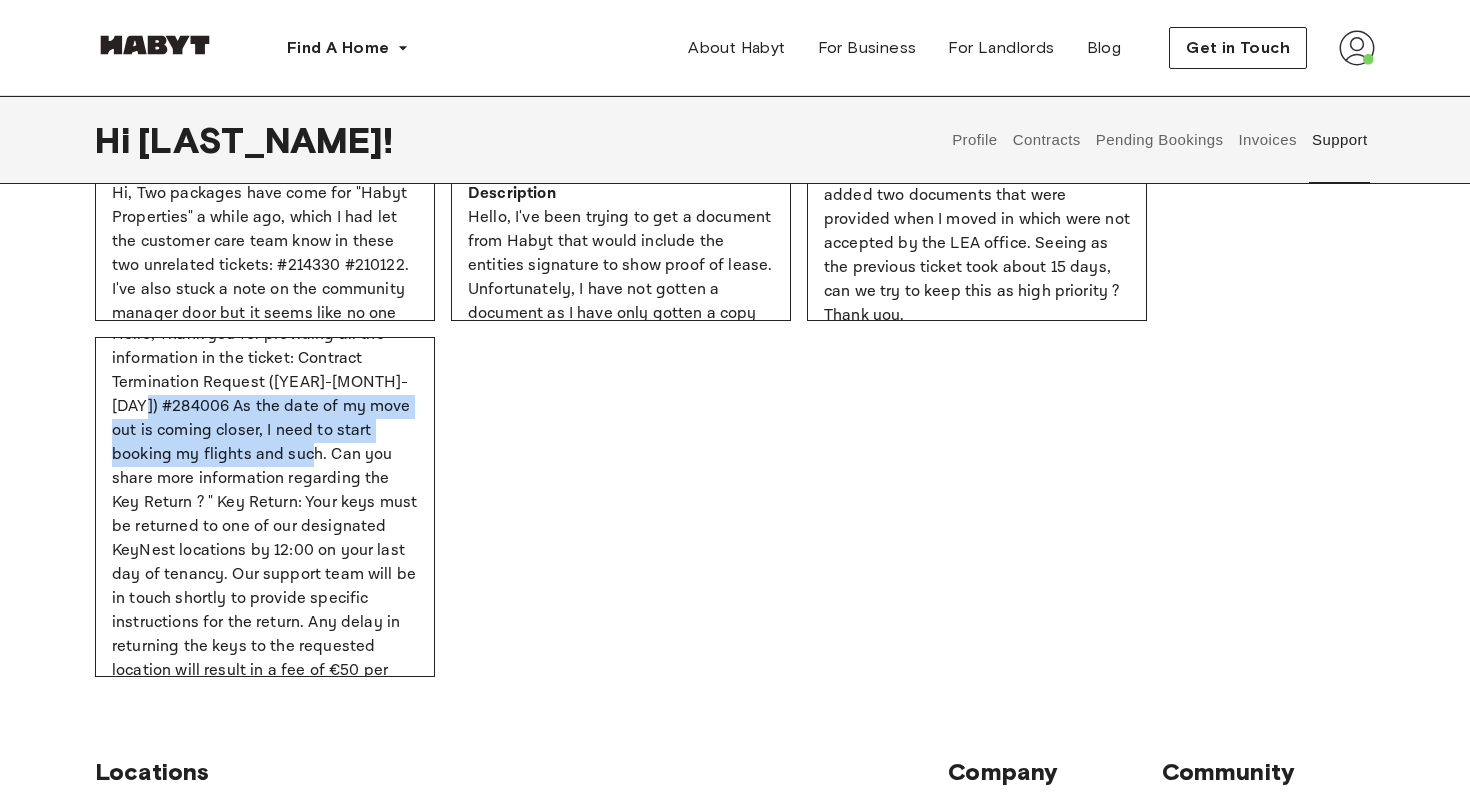 drag, startPoint x: 172, startPoint y: 400, endPoint x: 242, endPoint y: 450, distance: 86.023254 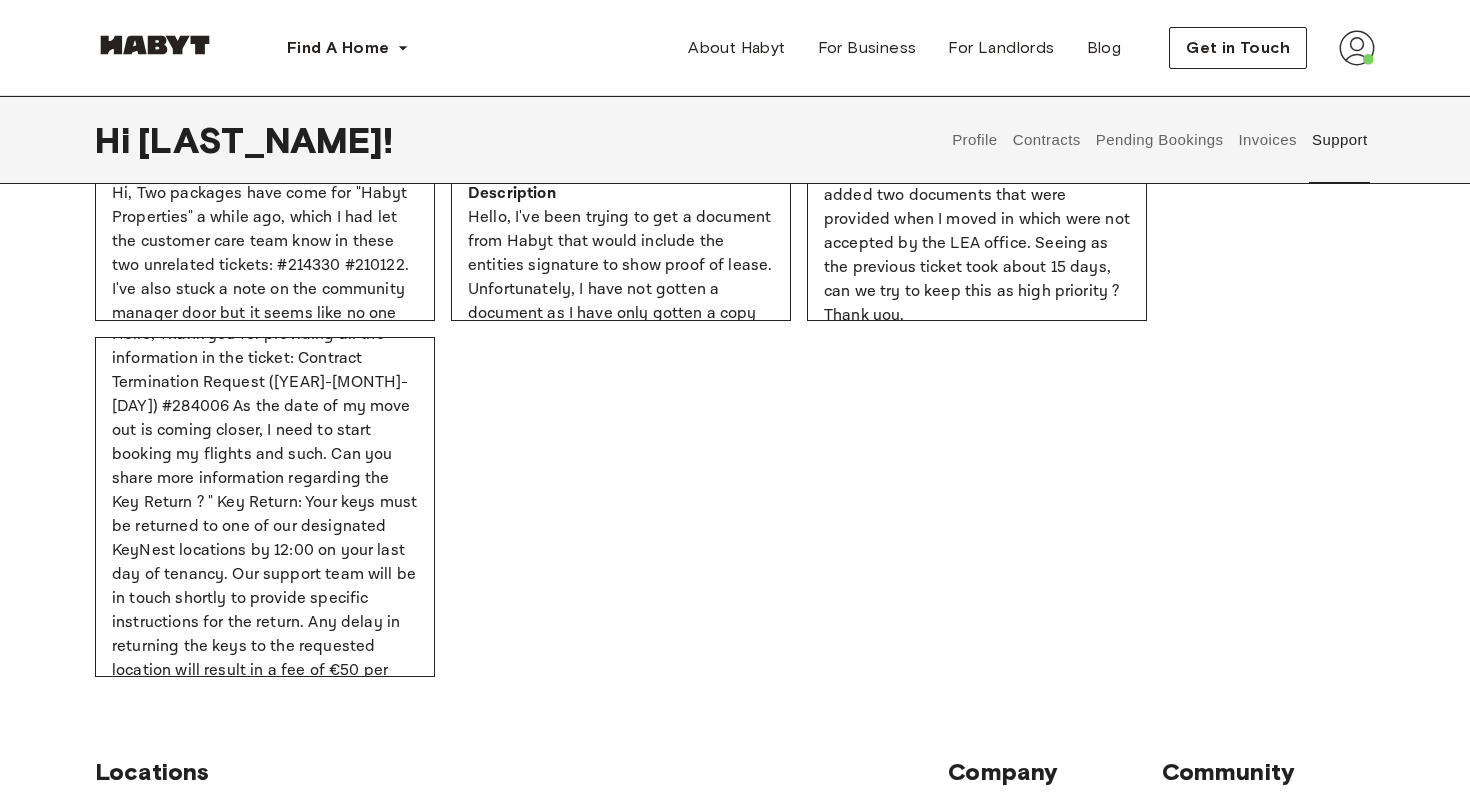 click on "Hello,  Thank you for providing all the information in the ticket: Contract Termination Request (2025-07-31) #284006      As the date of my move out is coming closer, I need to start booking my flights and such.   Can you share more information regarding the Key Return ?   "  Key Return: Your keys must be returned to one of our designated KeyNest locations by 12:00 on your last day of tenancy. Our support team will be in touch shortly to provide specific instructions for the return. Any delay in returning the keys to the requested location will result in a fee of €50 per day. "    As you've stated in the email, I would need to return it to the KeyNest locations by 12:00 PM (noon) on move out date (July 19th)  Can you share when the KeyNest Location will be available and at what time is it open so can ensure my flight so I can book my flight accordingly ?     Thank you,  [FIRST]" at bounding box center (265, 611) 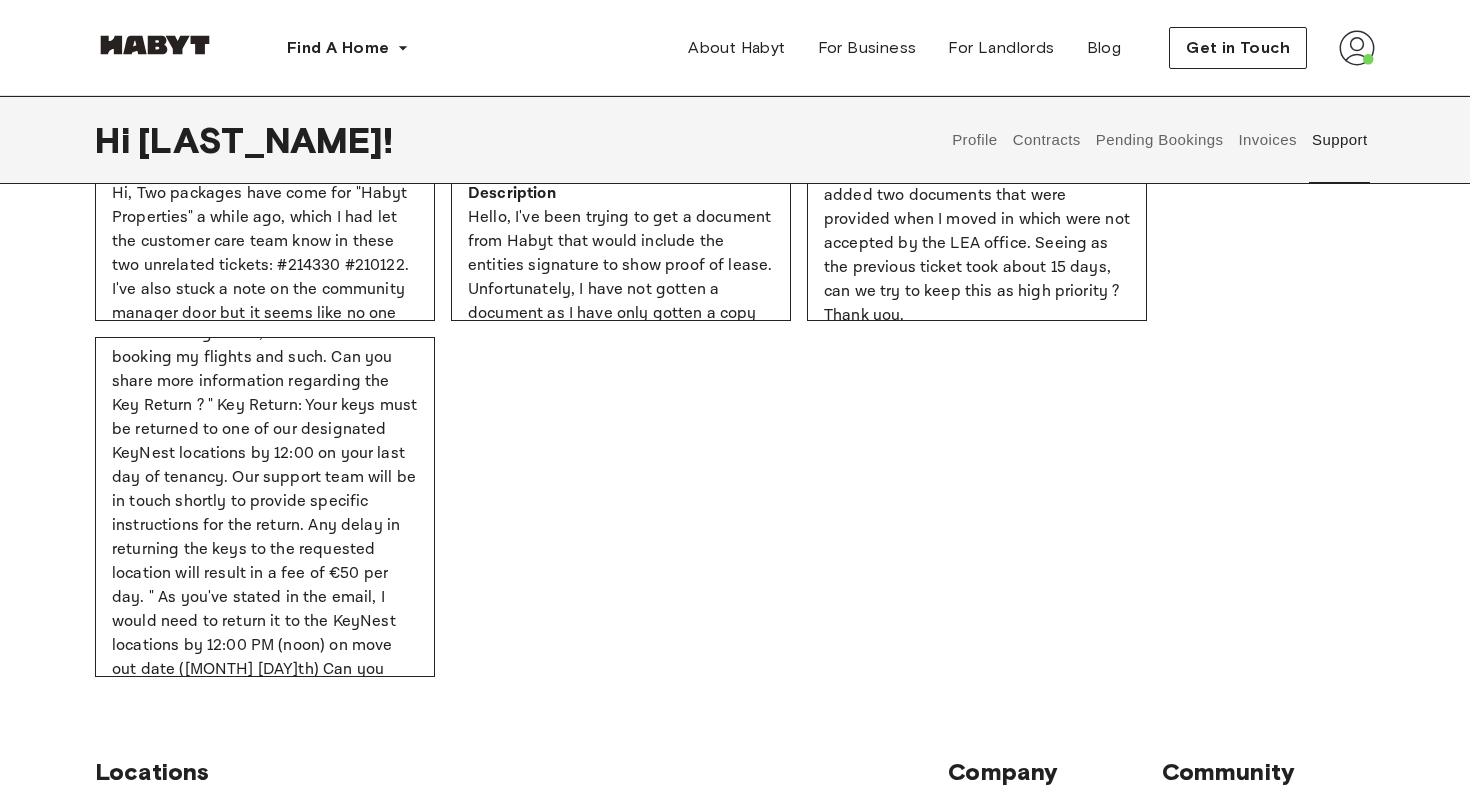 scroll, scrollTop: 363, scrollLeft: 0, axis: vertical 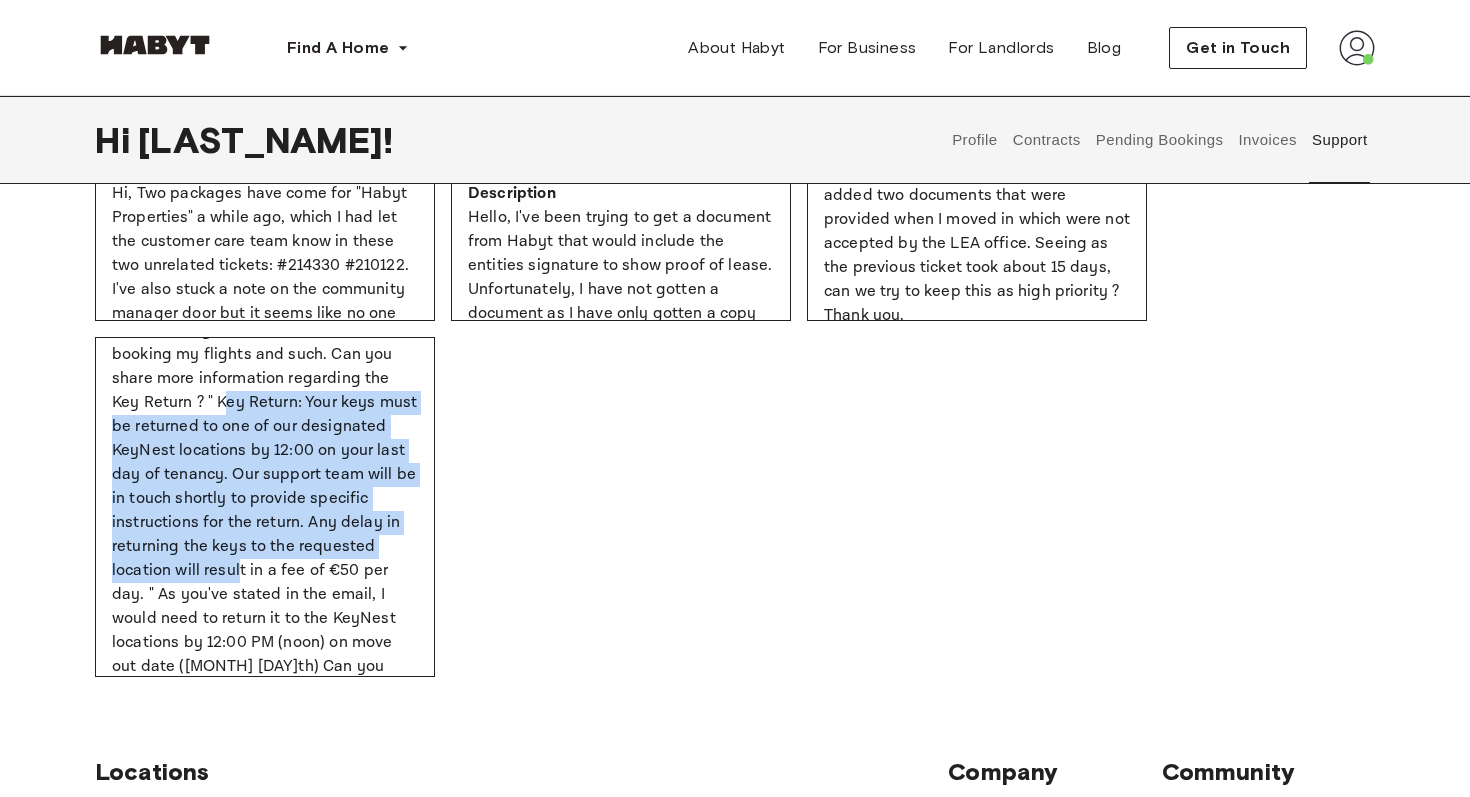 drag, startPoint x: 122, startPoint y: 394, endPoint x: 355, endPoint y: 567, distance: 290.20337 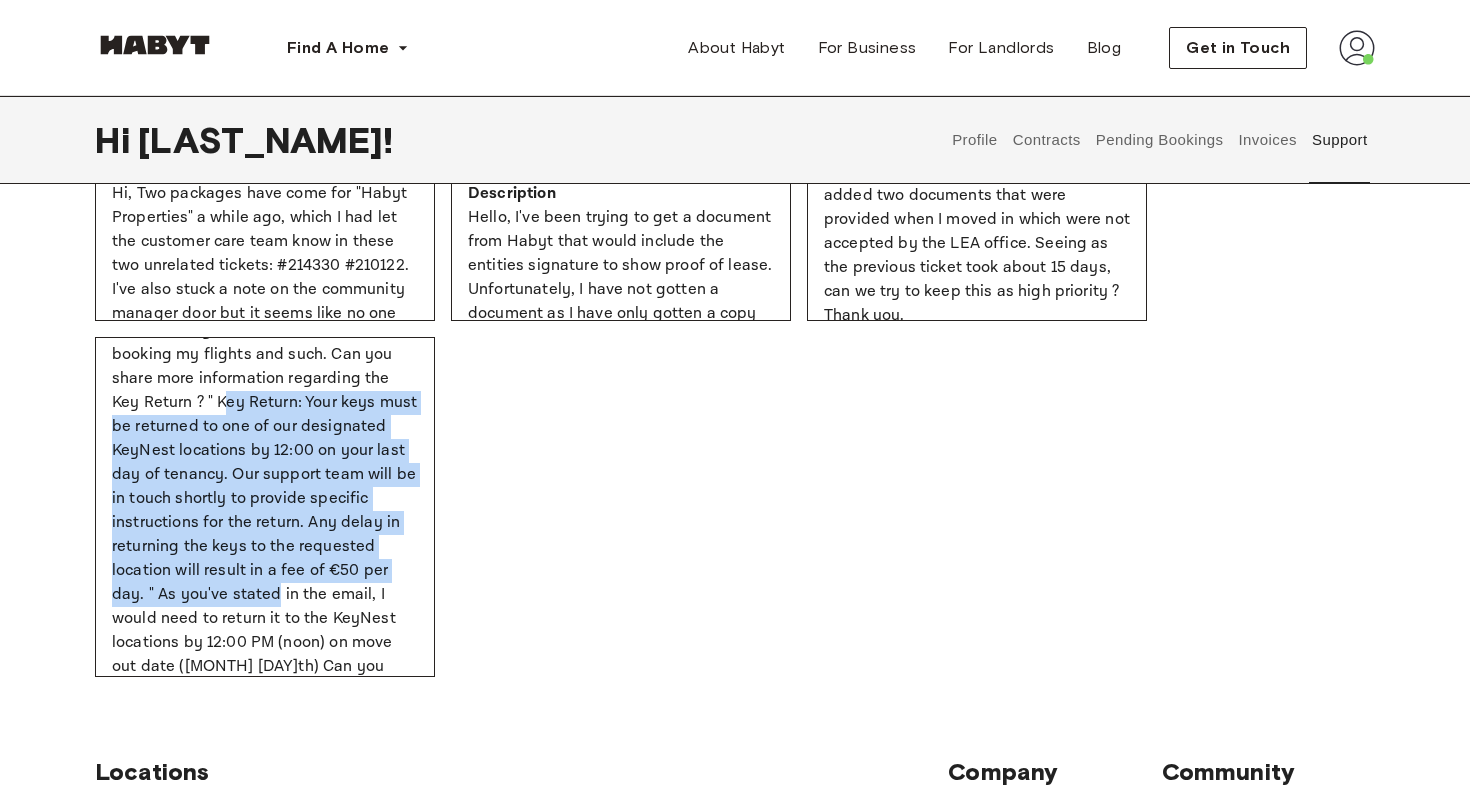 click on "Hello,  Thank you for providing all the information in the ticket: Contract Termination Request (2025-07-31) #284006      As the date of my move out is coming closer, I need to start booking my flights and such.   Can you share more information regarding the Key Return ?   "  Key Return: Your keys must be returned to one of our designated KeyNest locations by 12:00 on your last day of tenancy. Our support team will be in touch shortly to provide specific instructions for the return. Any delay in returning the keys to the requested location will result in a fee of €50 per day. "    As you've stated in the email, I would need to return it to the KeyNest locations by 12:00 PM (noon) on move out date (July 19th)  Can you share when the KeyNest Location will be available and at what time is it open so can ensure my flight so I can book my flight accordingly ?     Thank you,  [FIRST]" at bounding box center (265, 511) 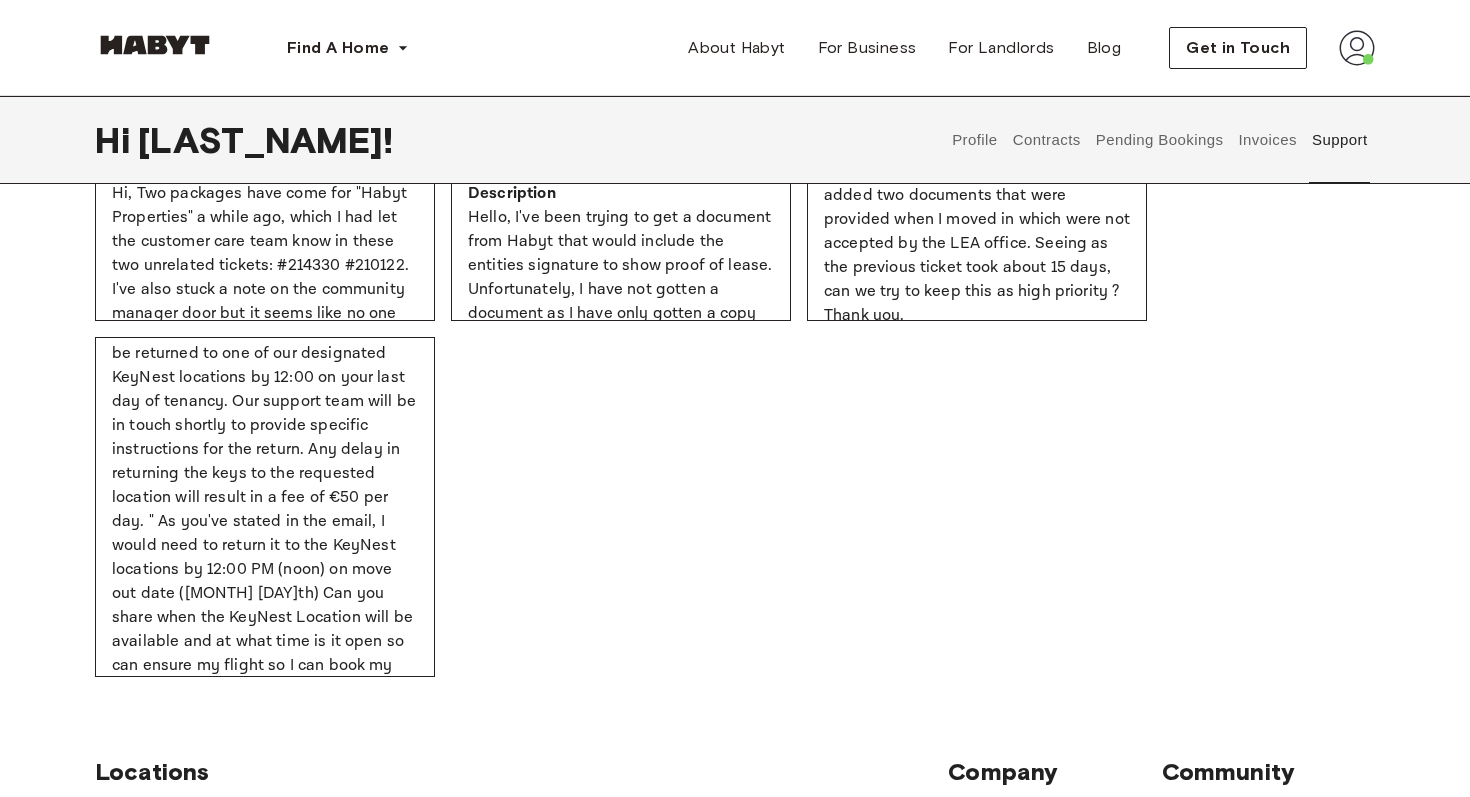 scroll, scrollTop: 454, scrollLeft: 0, axis: vertical 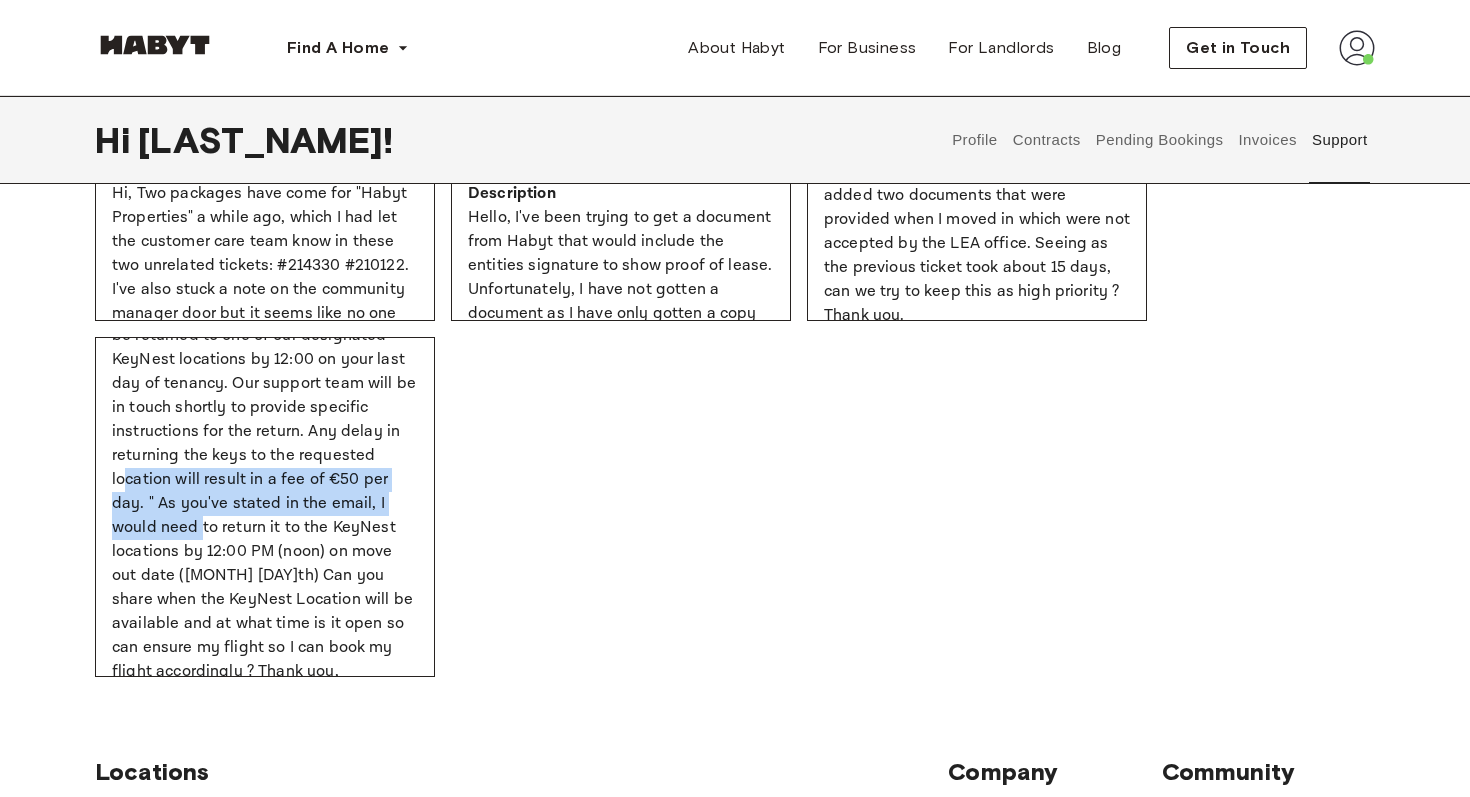 drag, startPoint x: 226, startPoint y: 444, endPoint x: 256, endPoint y: 495, distance: 59.16925 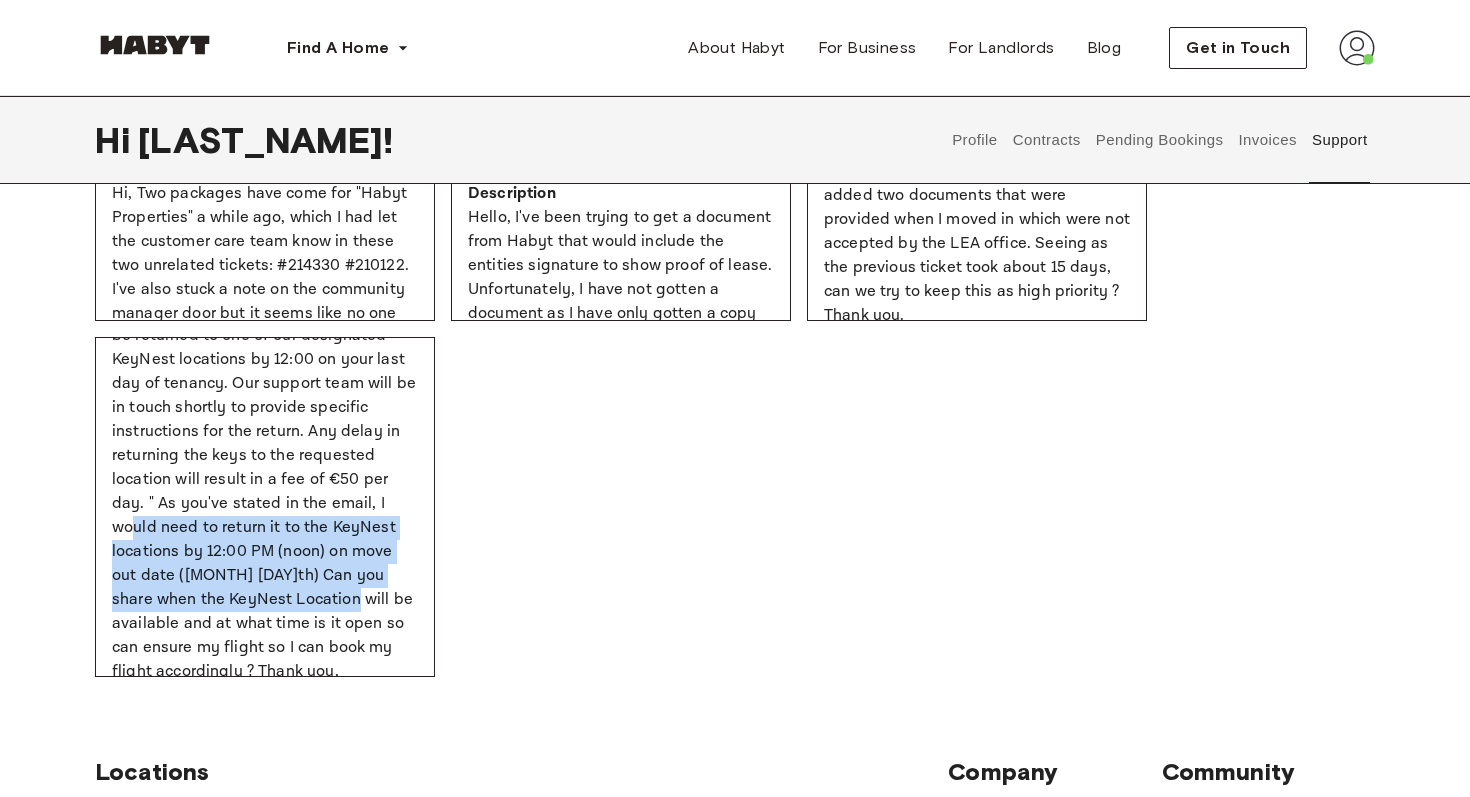 drag, startPoint x: 189, startPoint y: 502, endPoint x: 344, endPoint y: 584, distance: 175.35393 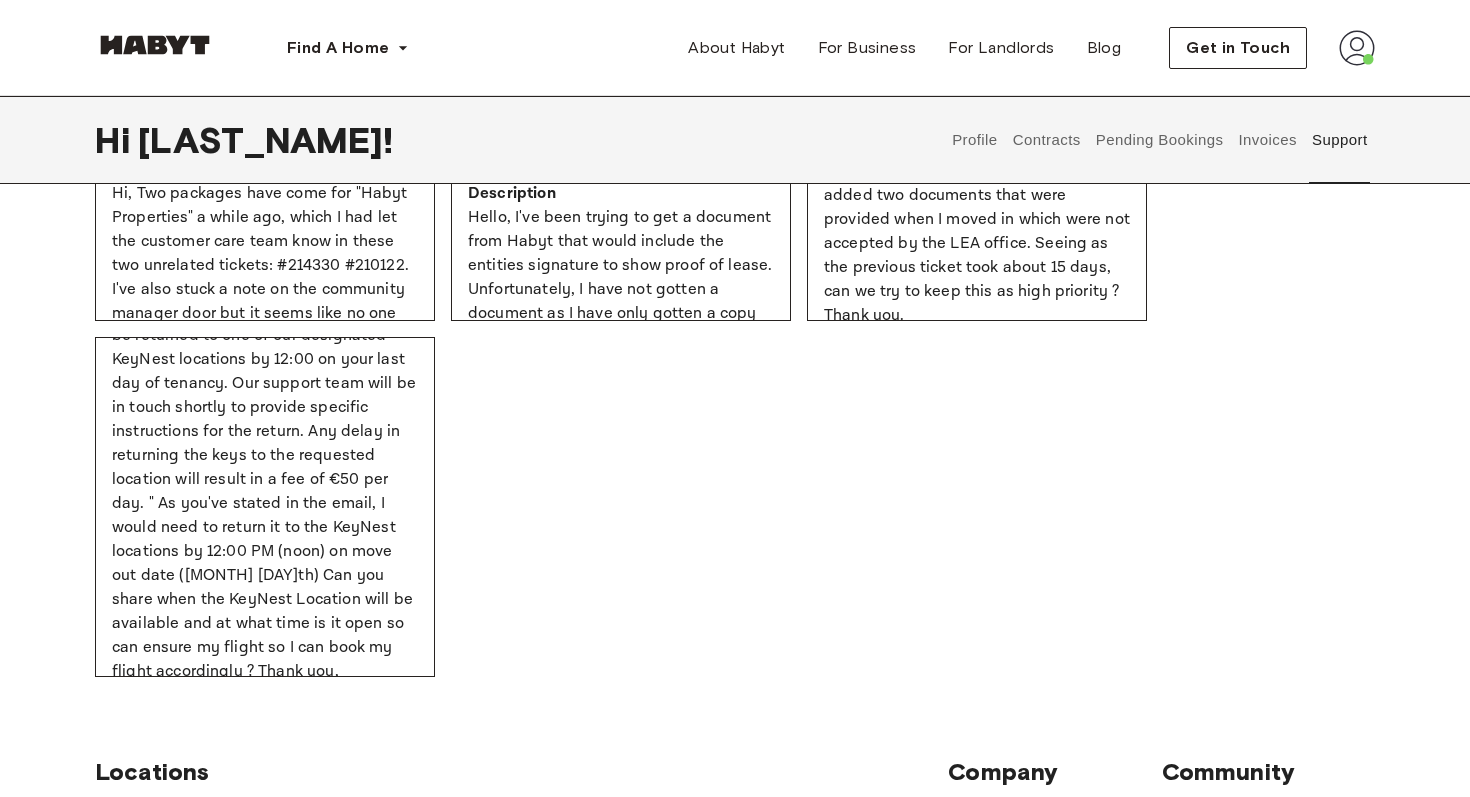 click on "Hello,  Thank you for providing all the information in the ticket: Contract Termination Request (2025-07-31) #284006      As the date of my move out is coming closer, I need to start booking my flights and such.   Can you share more information regarding the Key Return ?   "  Key Return: Your keys must be returned to one of our designated KeyNest locations by 12:00 on your last day of tenancy. Our support team will be in touch shortly to provide specific instructions for the return. Any delay in returning the keys to the requested location will result in a fee of €50 per day. "    As you've stated in the email, I would need to return it to the KeyNest locations by 12:00 PM (noon) on move out date (July 19th)  Can you share when the KeyNest Location will be available and at what time is it open so can ensure my flight so I can book my flight accordingly ?     Thank you,  [FIRST]" at bounding box center [265, 420] 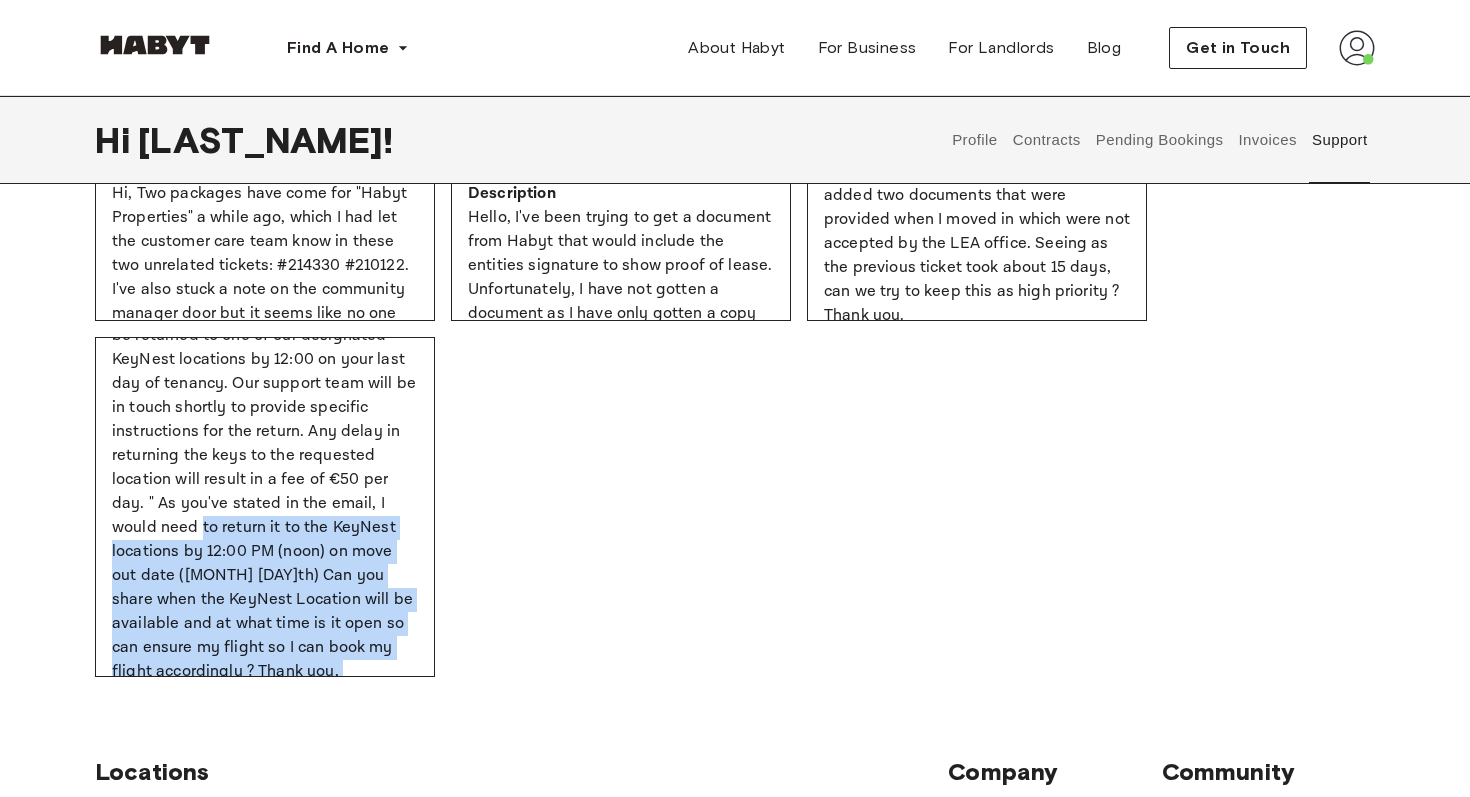 drag, startPoint x: 377, startPoint y: 641, endPoint x: 251, endPoint y: 508, distance: 183.20753 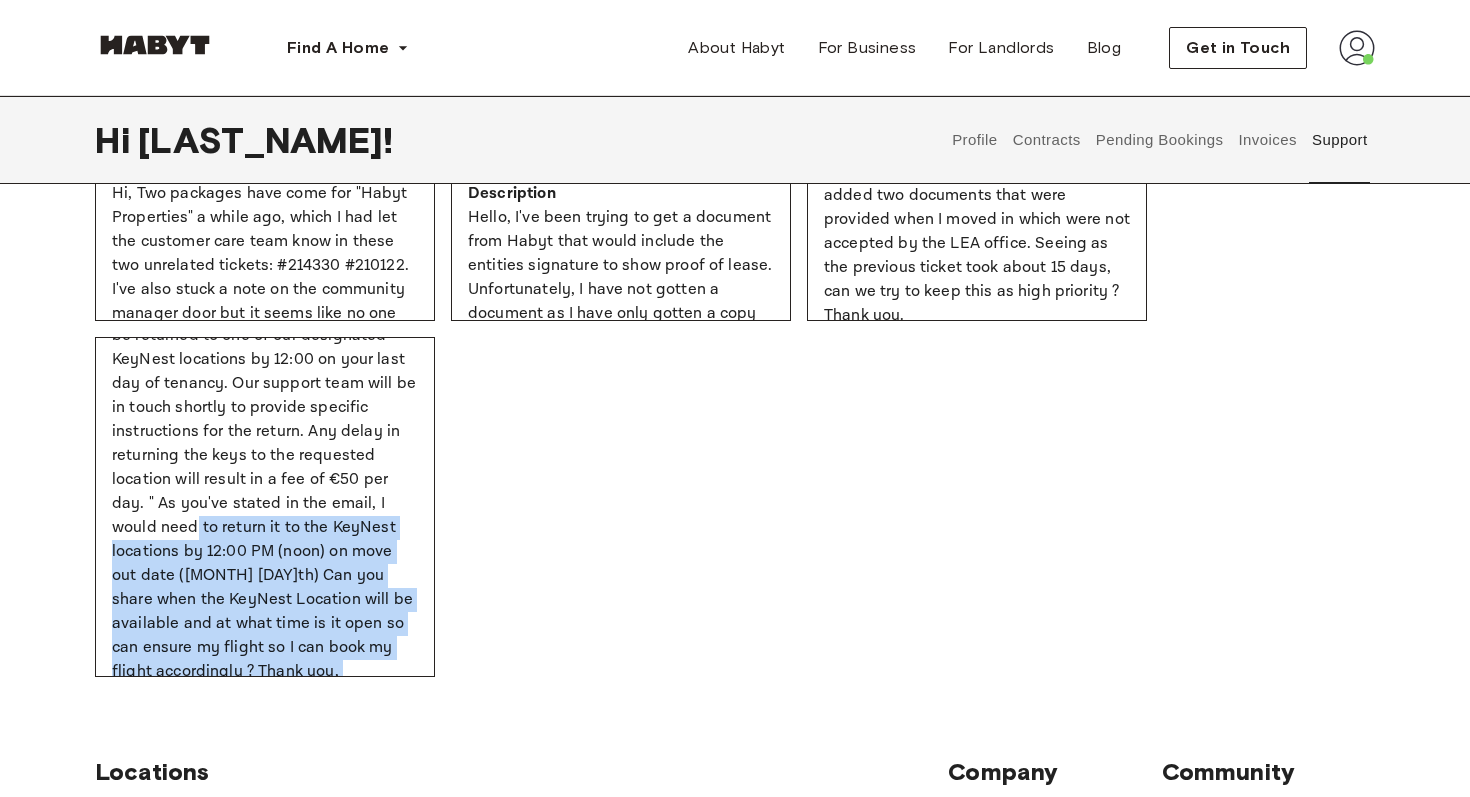 click on "Hello,  Thank you for providing all the information in the ticket: Contract Termination Request (2025-07-31) #284006      As the date of my move out is coming closer, I need to start booking my flights and such.   Can you share more information regarding the Key Return ?   "  Key Return: Your keys must be returned to one of our designated KeyNest locations by 12:00 on your last day of tenancy. Our support team will be in touch shortly to provide specific instructions for the return. Any delay in returning the keys to the requested location will result in a fee of €50 per day. "    As you've stated in the email, I would need to return it to the KeyNest locations by 12:00 PM (noon) on move out date (July 19th)  Can you share when the KeyNest Location will be available and at what time is it open so can ensure my flight so I can book my flight accordingly ?     Thank you,  [FIRST]" at bounding box center [265, 420] 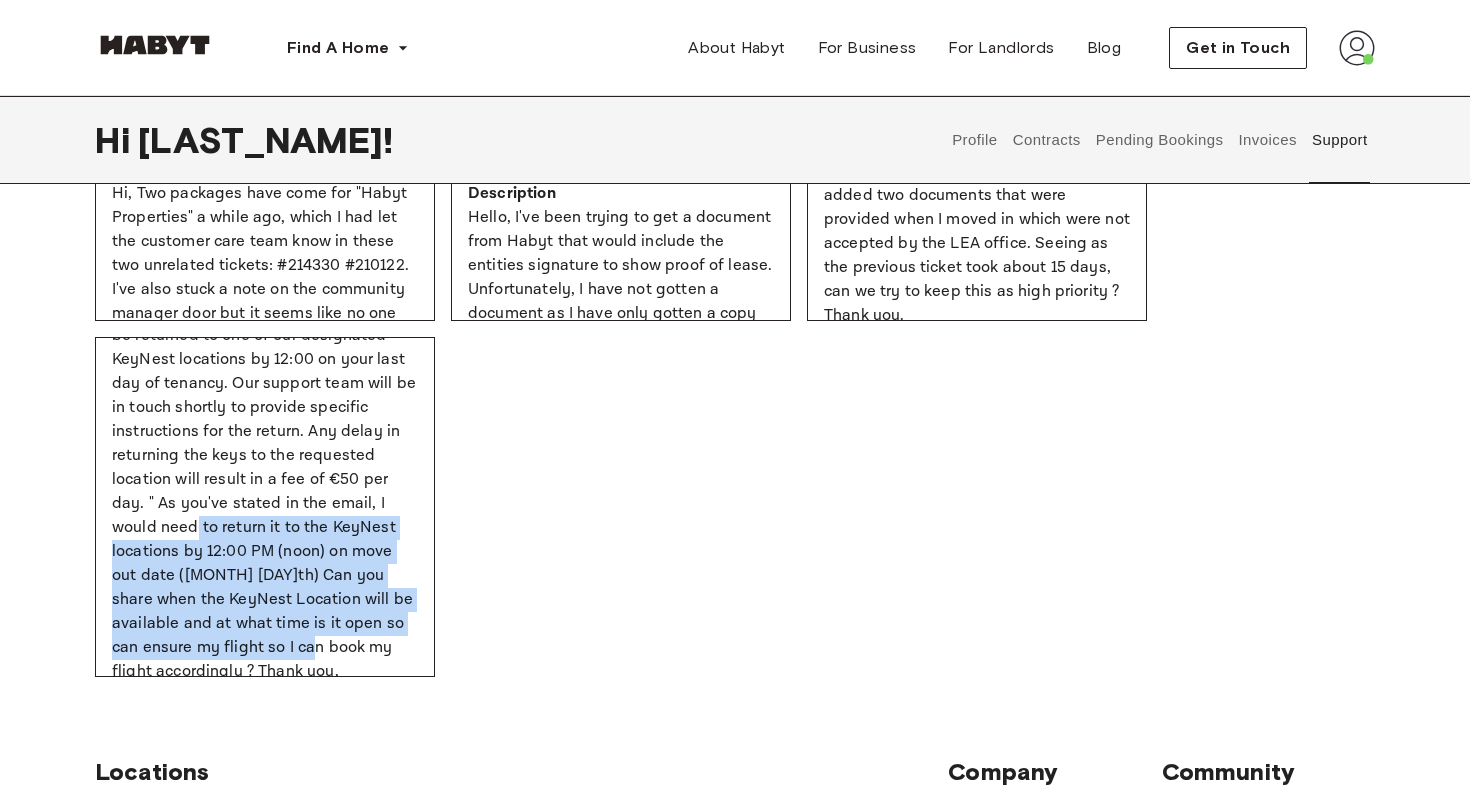 drag, startPoint x: 251, startPoint y: 508, endPoint x: 357, endPoint y: 634, distance: 164.65723 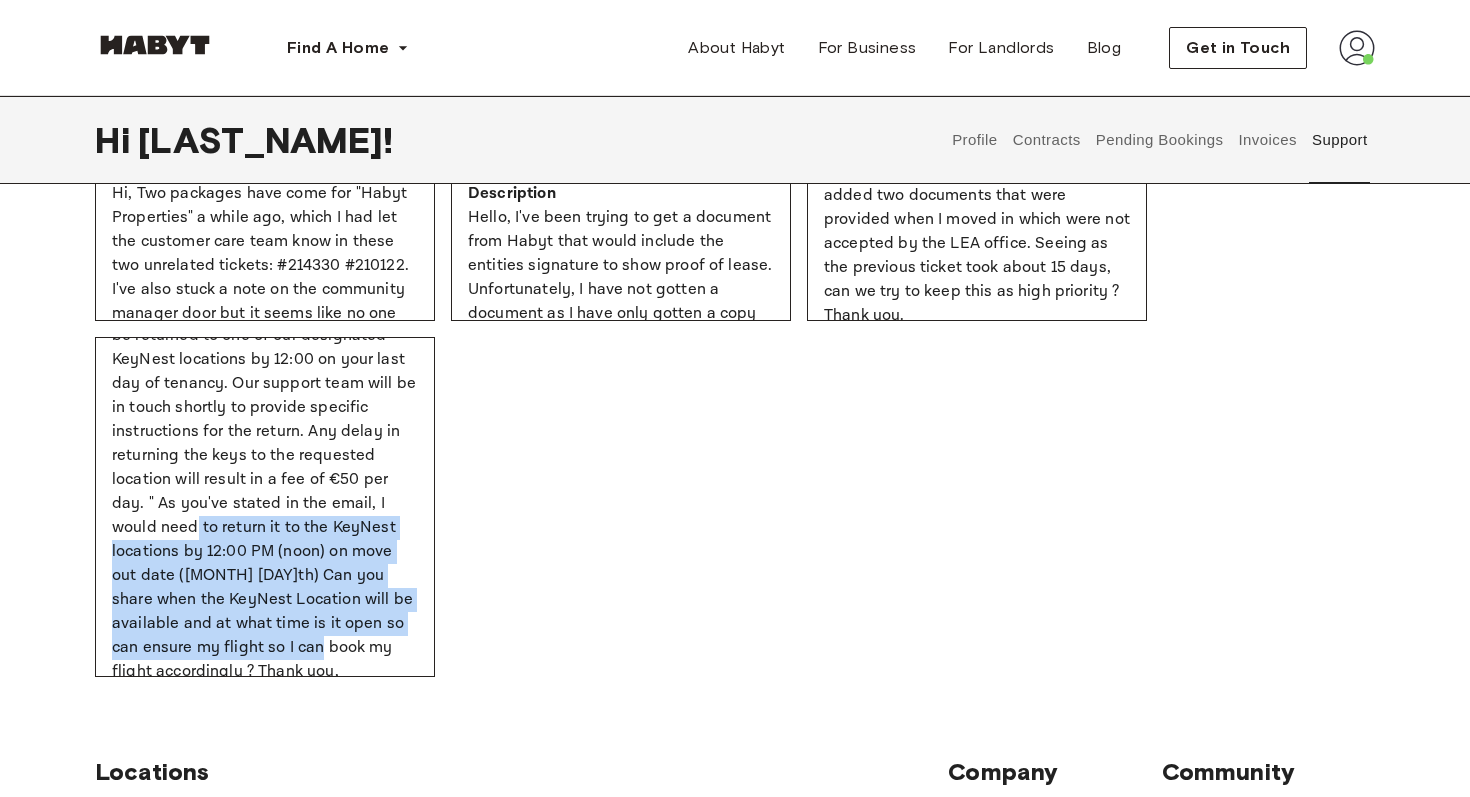 click on "Hello,  Thank you for providing all the information in the ticket: Contract Termination Request (2025-07-31) #284006      As the date of my move out is coming closer, I need to start booking my flights and such.   Can you share more information regarding the Key Return ?   "  Key Return: Your keys must be returned to one of our designated KeyNest locations by 12:00 on your last day of tenancy. Our support team will be in touch shortly to provide specific instructions for the return. Any delay in returning the keys to the requested location will result in a fee of €50 per day. "    As you've stated in the email, I would need to return it to the KeyNest locations by 12:00 PM (noon) on move out date (July 19th)  Can you share when the KeyNest Location will be available and at what time is it open so can ensure my flight so I can book my flight accordingly ?     Thank you,  [FIRST]" at bounding box center [265, 420] 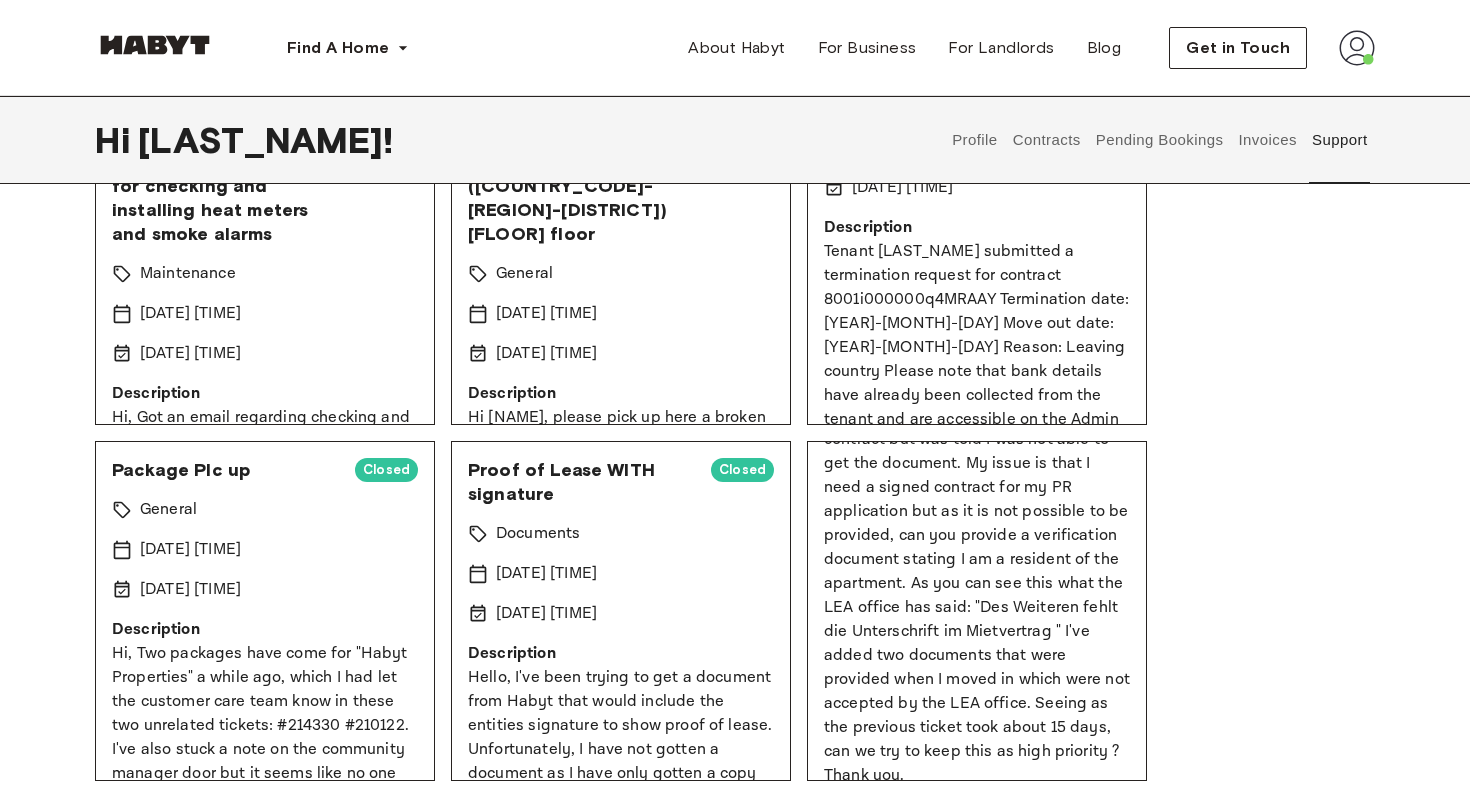 scroll, scrollTop: 273, scrollLeft: 0, axis: vertical 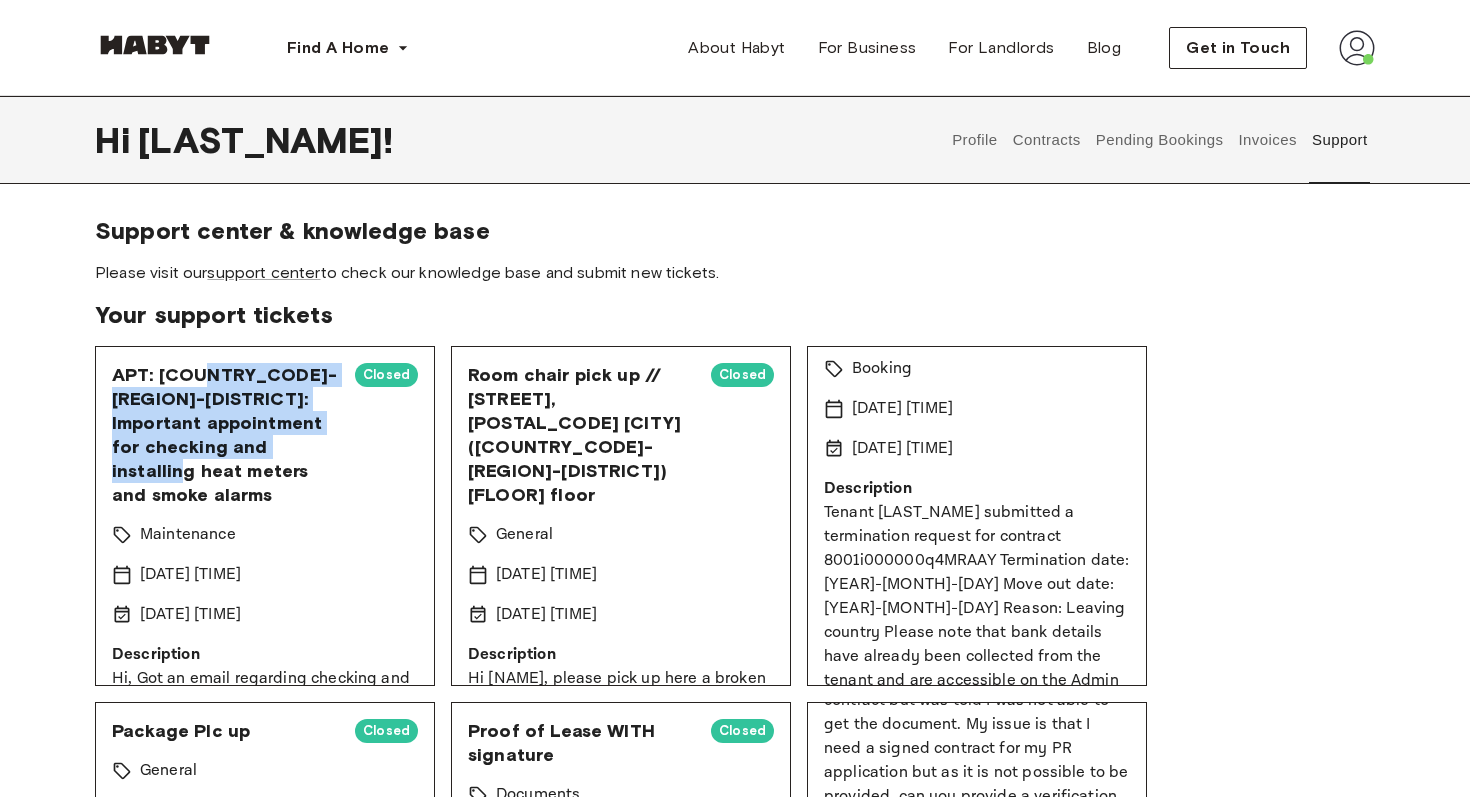 drag, startPoint x: 207, startPoint y: 378, endPoint x: 312, endPoint y: 462, distance: 134.4656 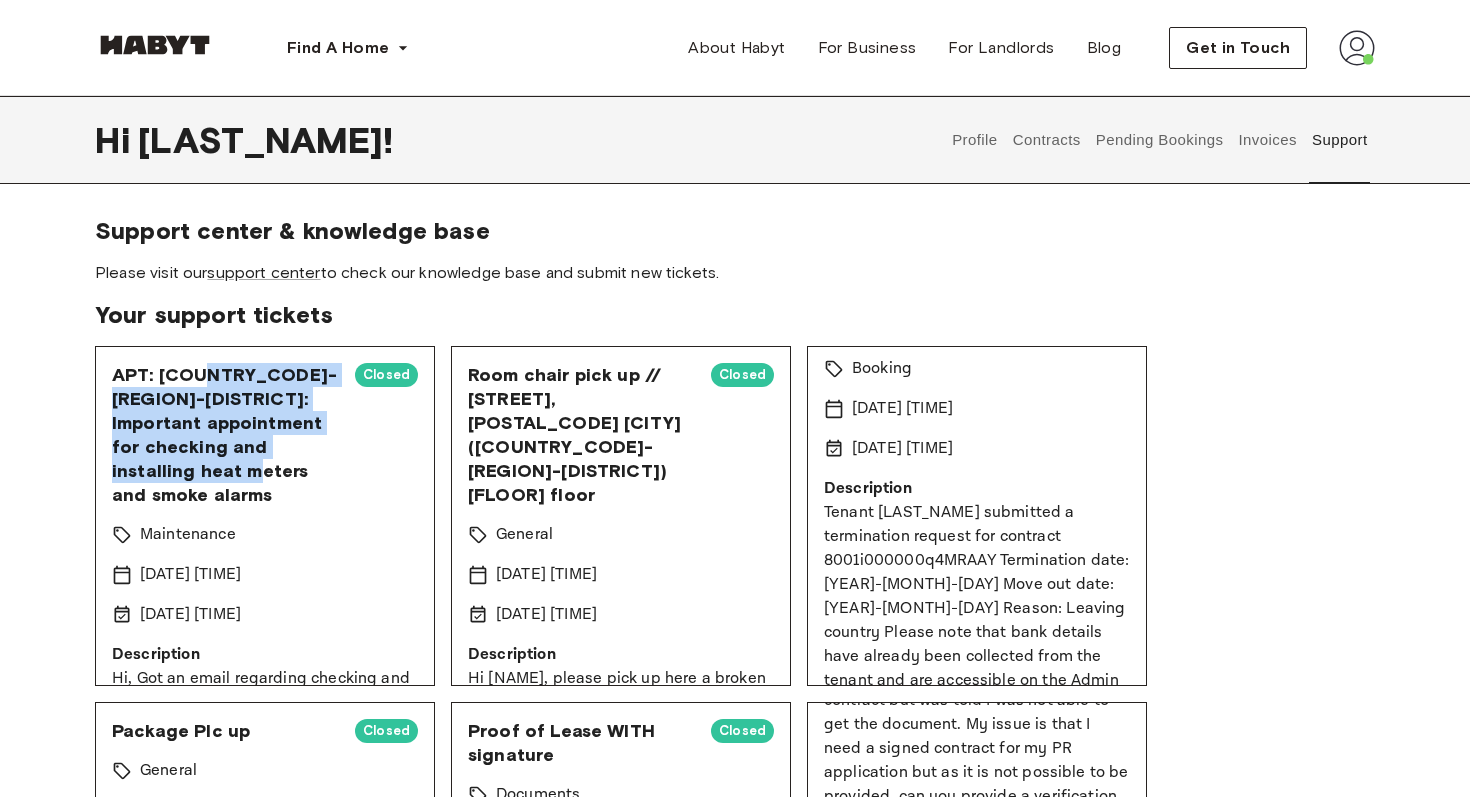 click on "APT: [APARTMENT_ID]: Important appointment for checking and installing heat meters and smoke alarms" at bounding box center (225, 435) 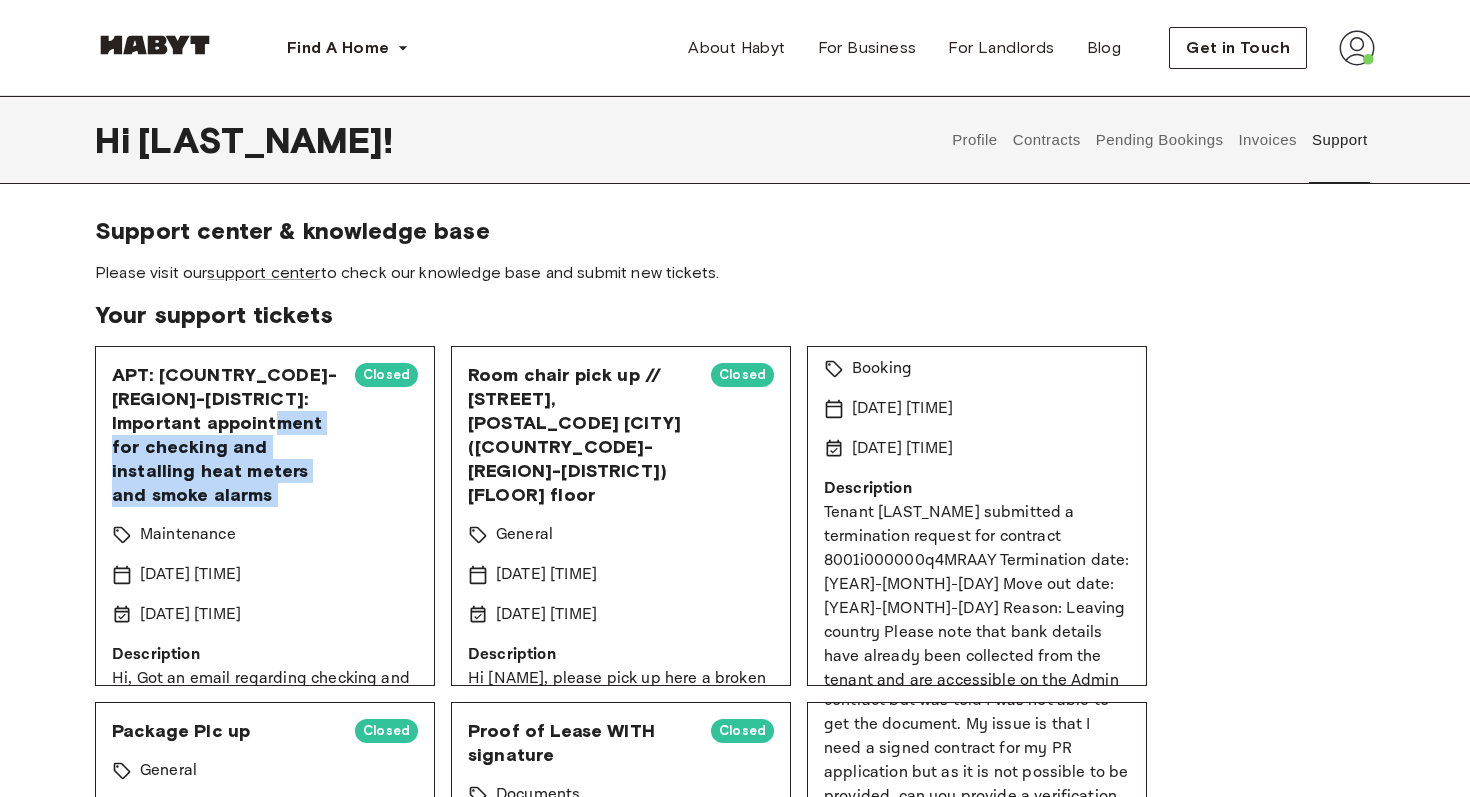 drag, startPoint x: 312, startPoint y: 462, endPoint x: 244, endPoint y: 393, distance: 96.87621 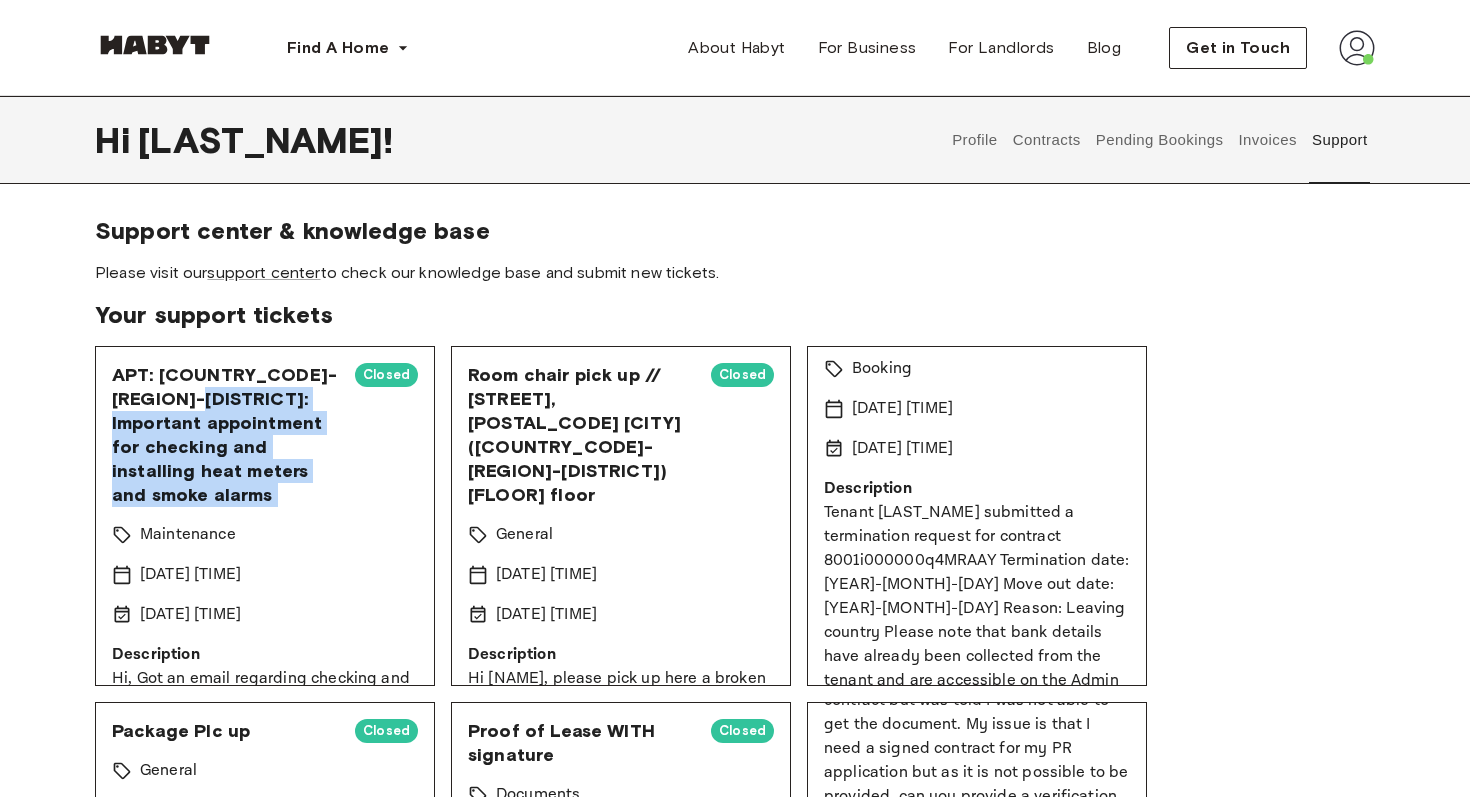 click on "APT: [APARTMENT_ID]: Important appointment for checking and installing heat meters and smoke alarms" at bounding box center [225, 435] 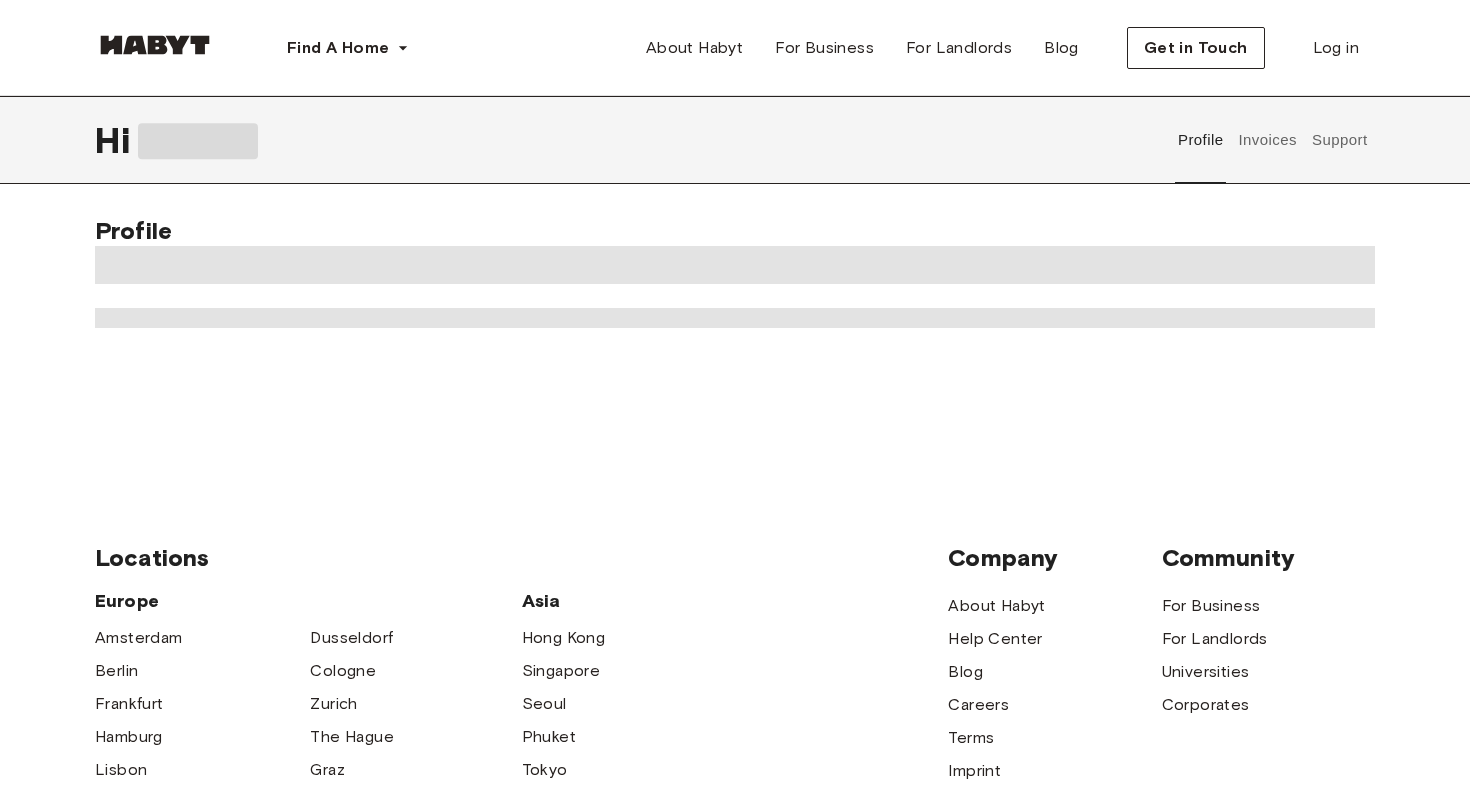 scroll, scrollTop: 0, scrollLeft: 0, axis: both 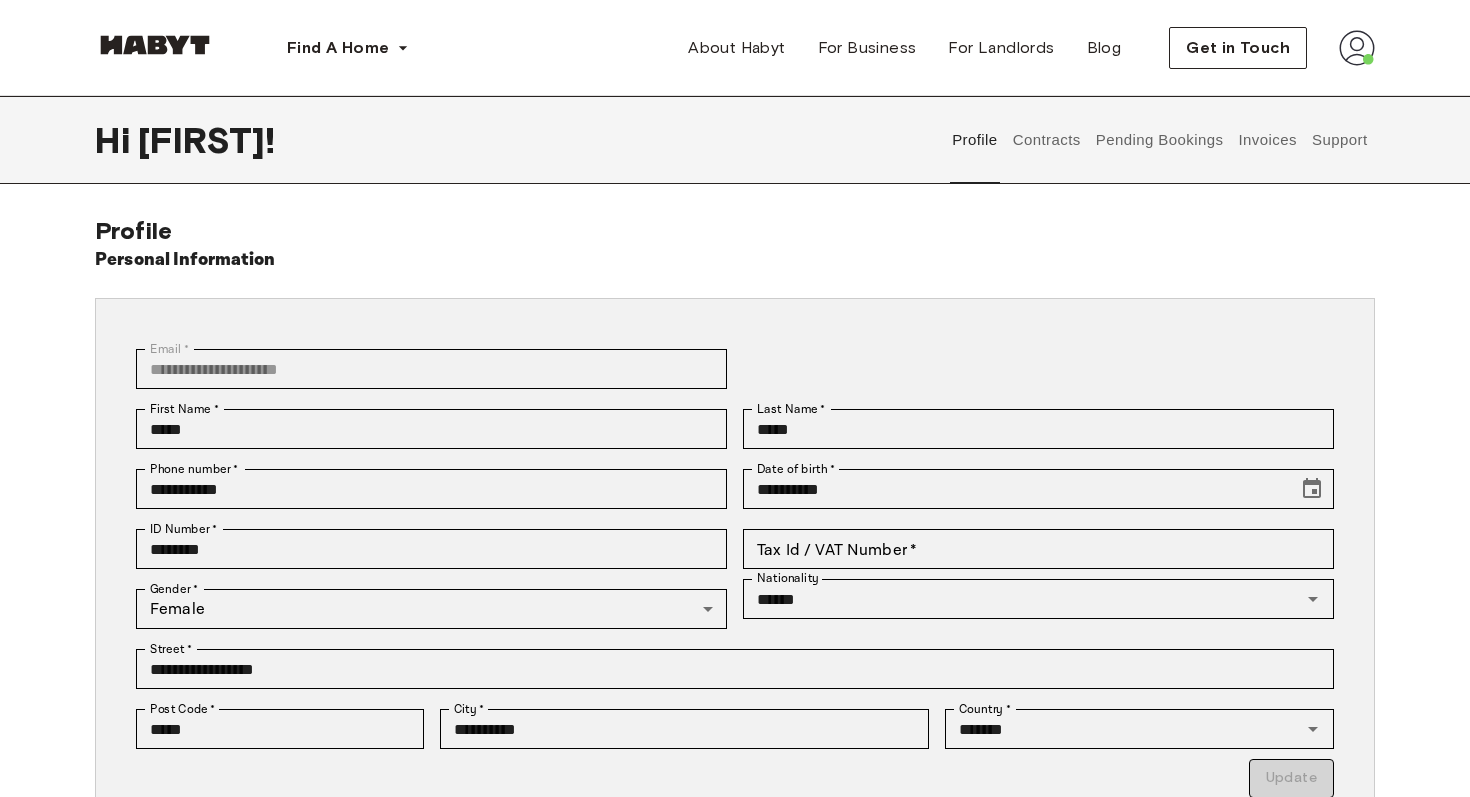 click on "Support" at bounding box center (1339, 140) 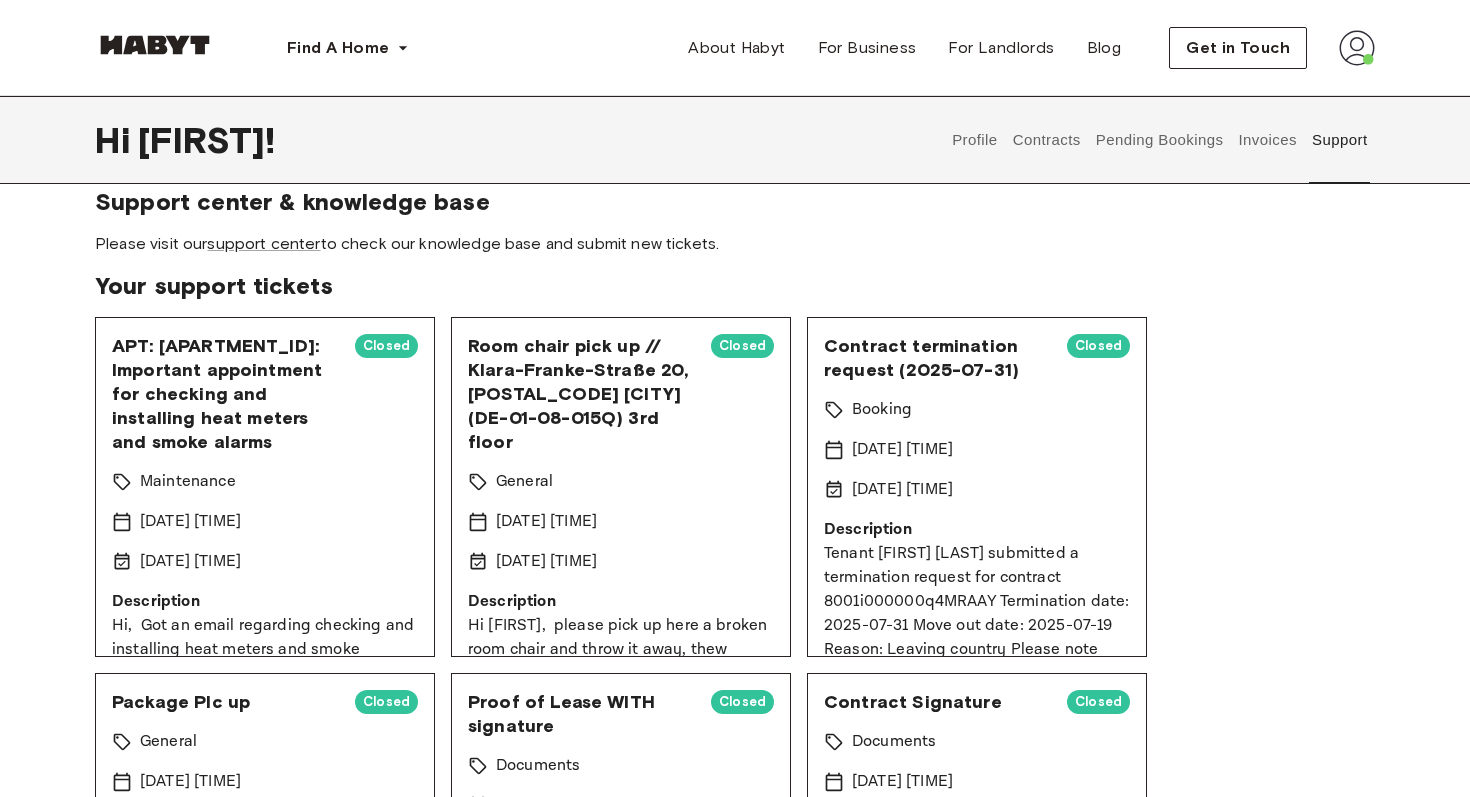 scroll, scrollTop: 37, scrollLeft: 0, axis: vertical 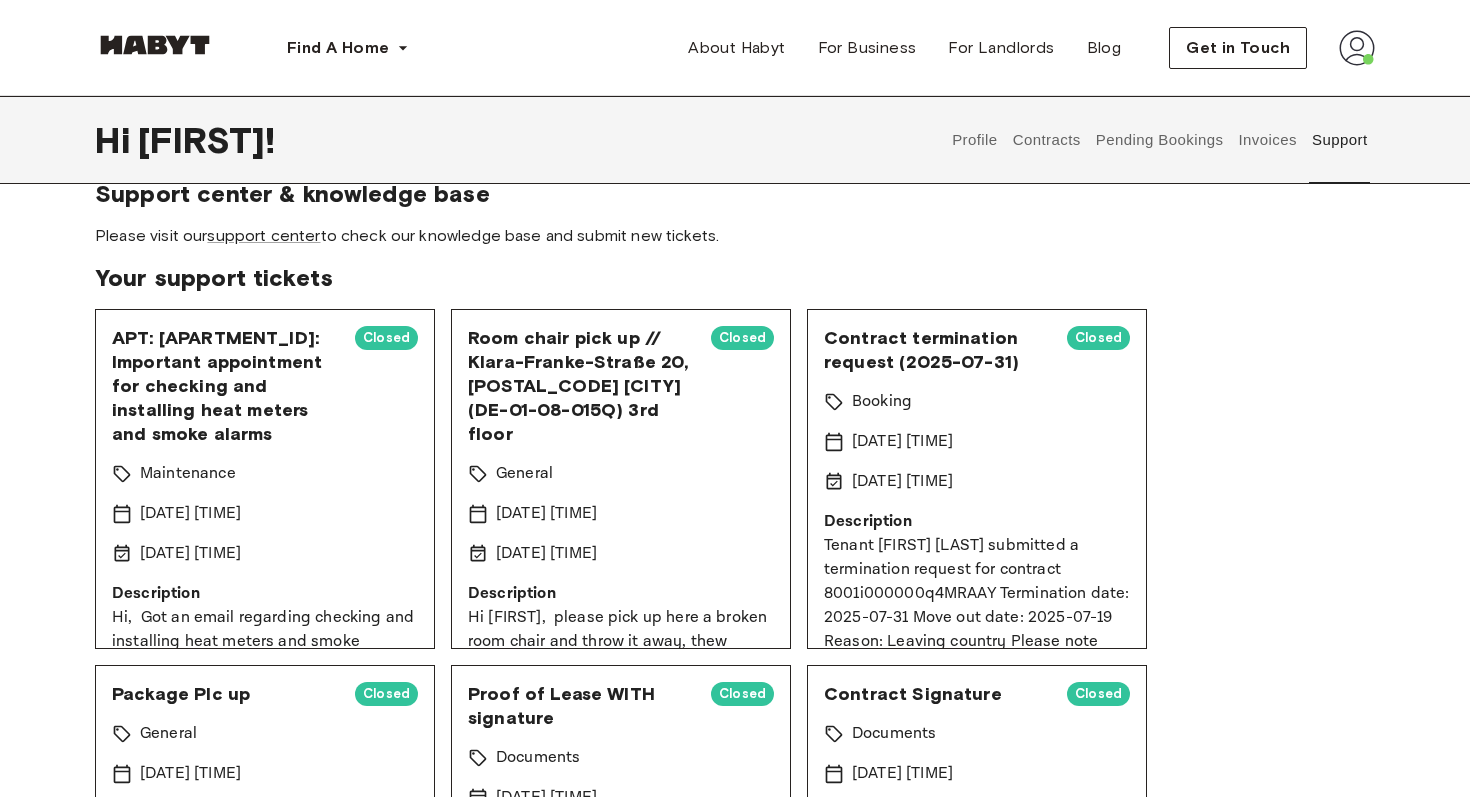 click on "Contract termination request (2025-07-31) Closed" at bounding box center [977, 350] 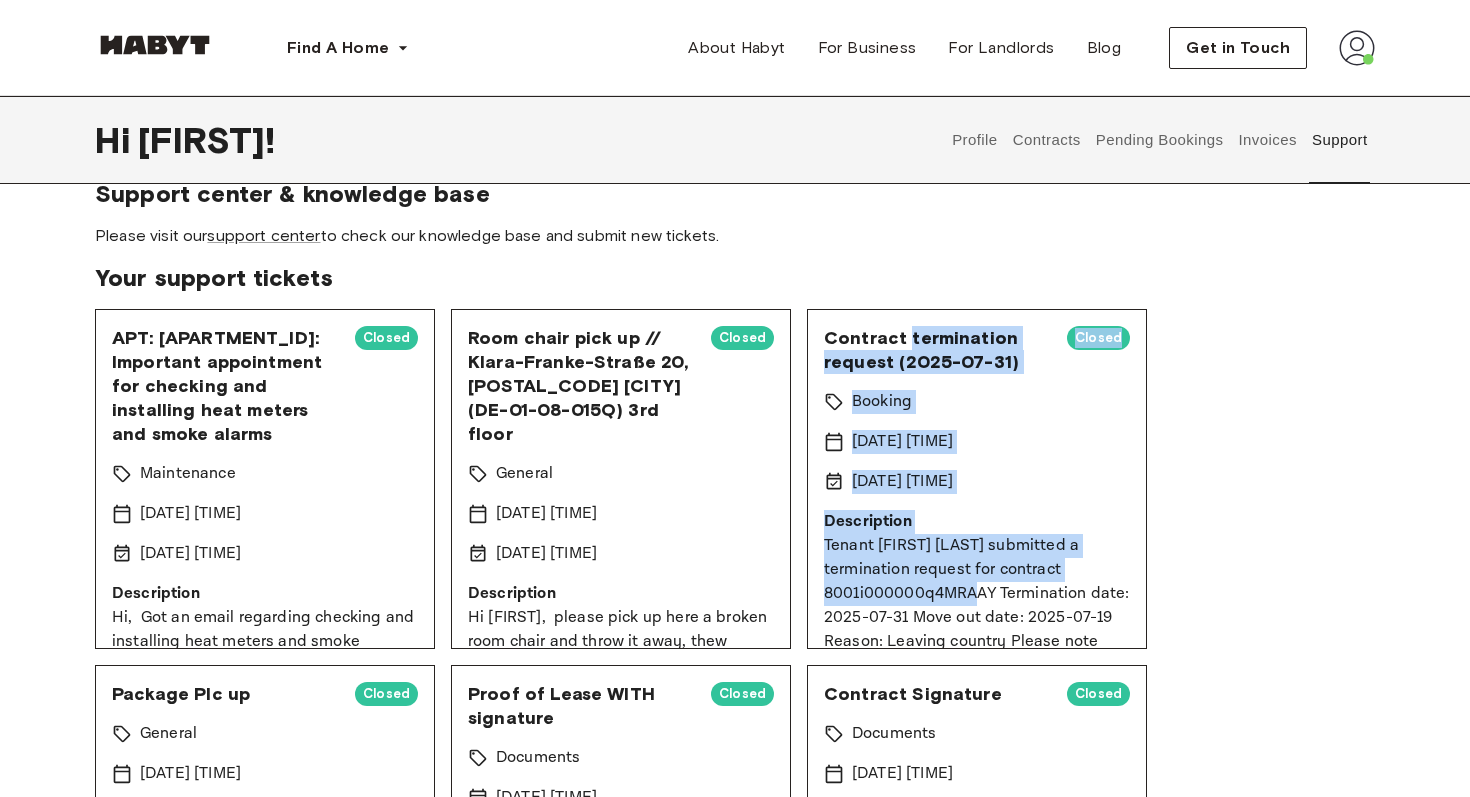 drag, startPoint x: 918, startPoint y: 337, endPoint x: 994, endPoint y: 591, distance: 265.12637 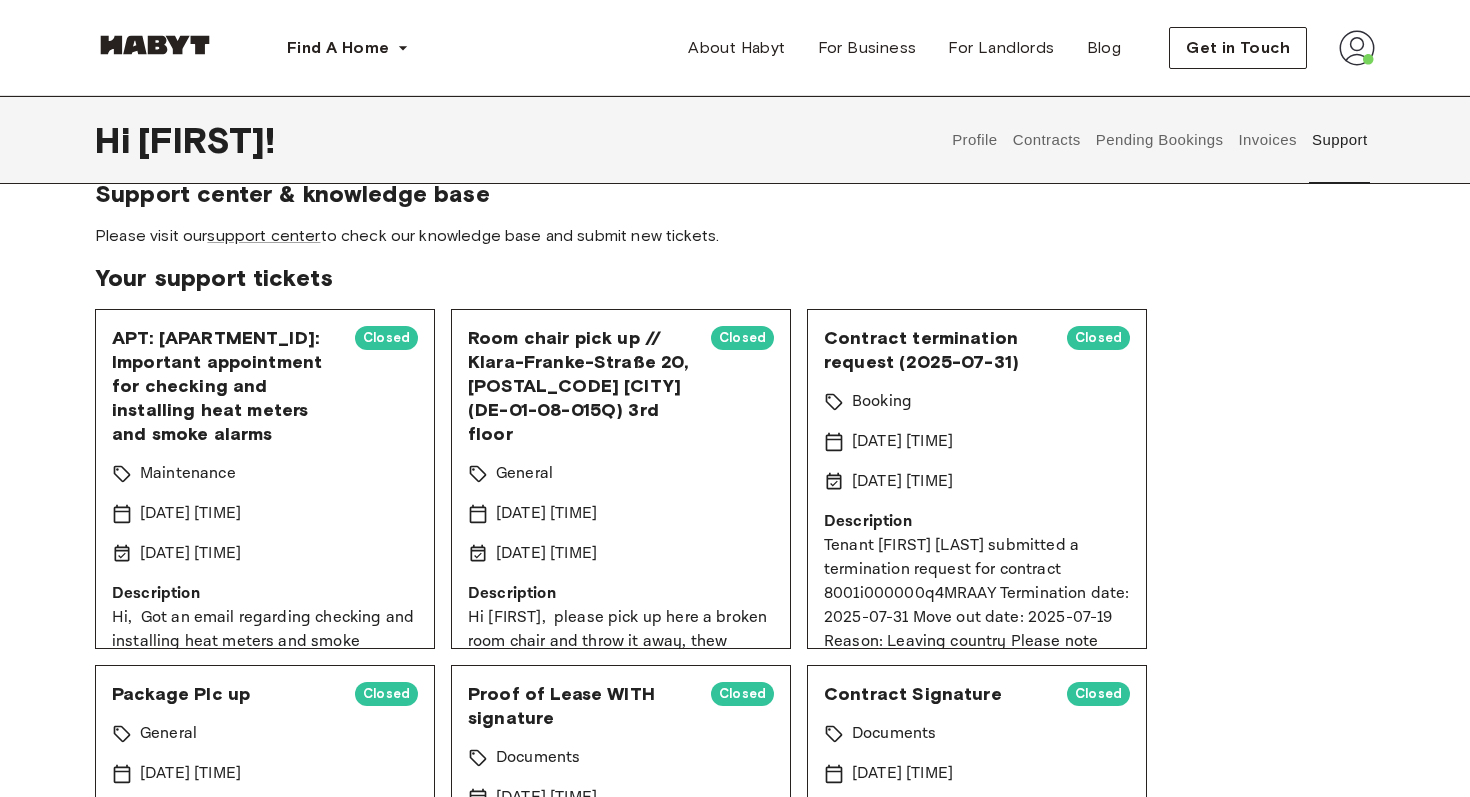 click on "Contracts" at bounding box center [1046, 140] 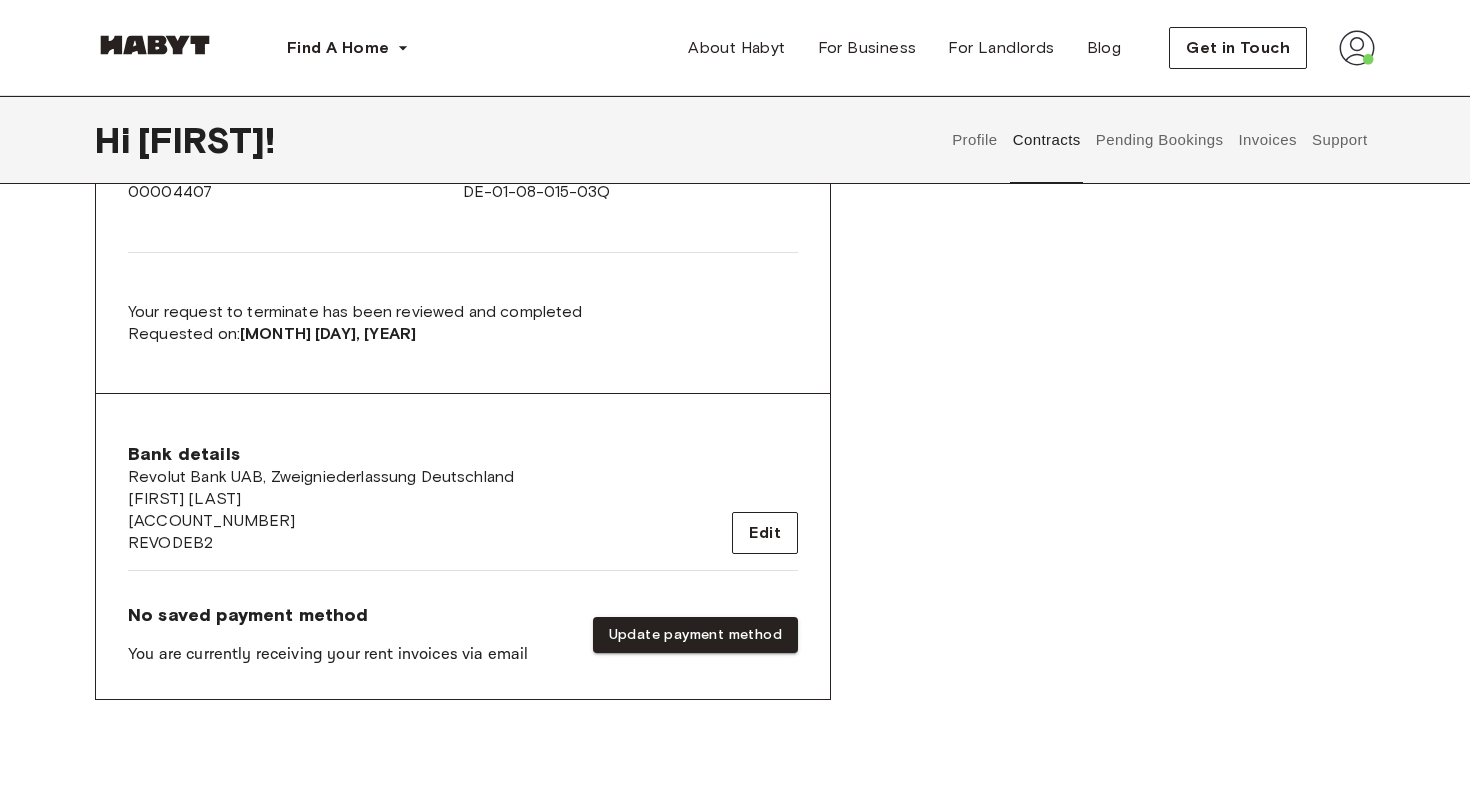 scroll, scrollTop: 571, scrollLeft: 0, axis: vertical 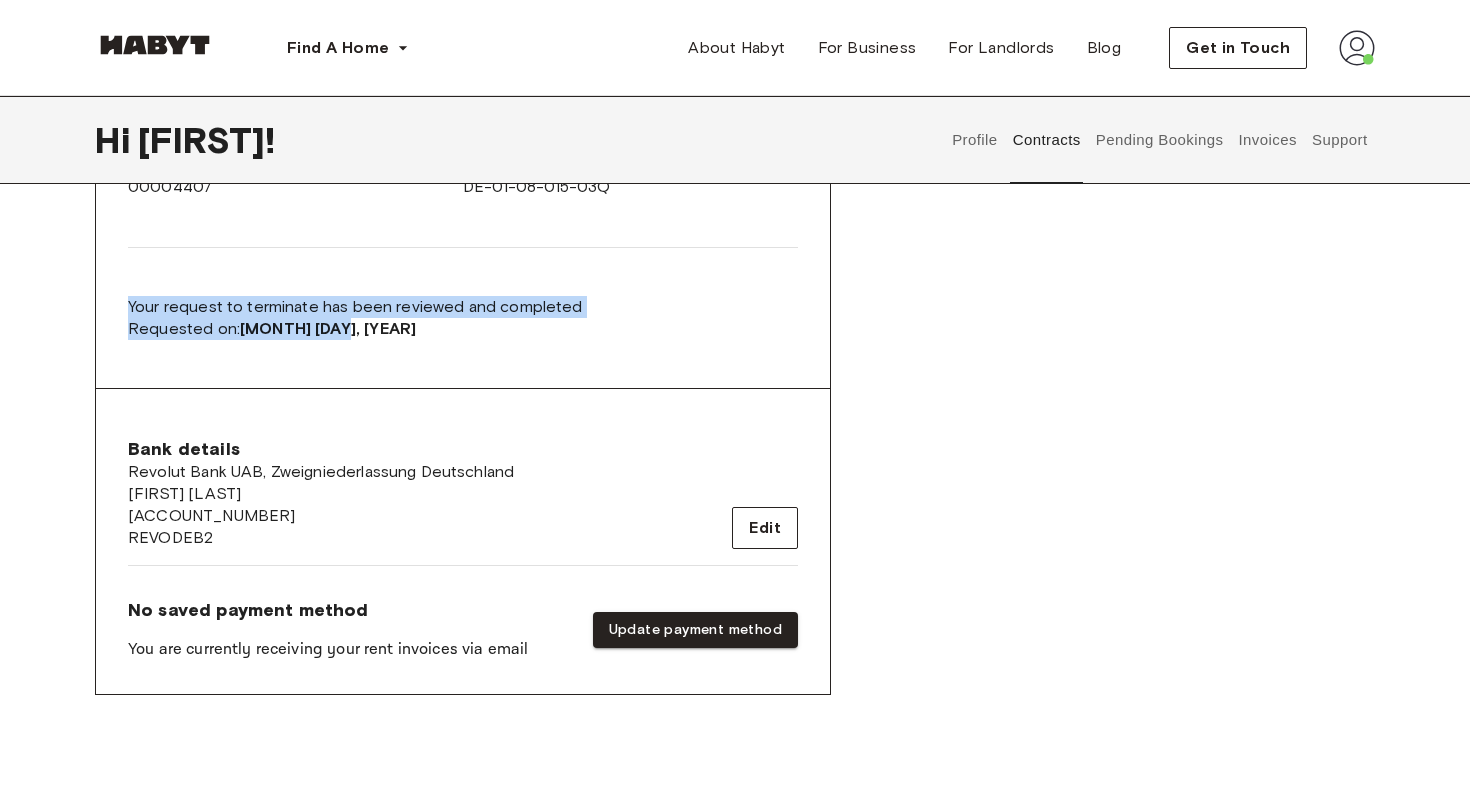 drag, startPoint x: 203, startPoint y: 291, endPoint x: 435, endPoint y: 332, distance: 235.59499 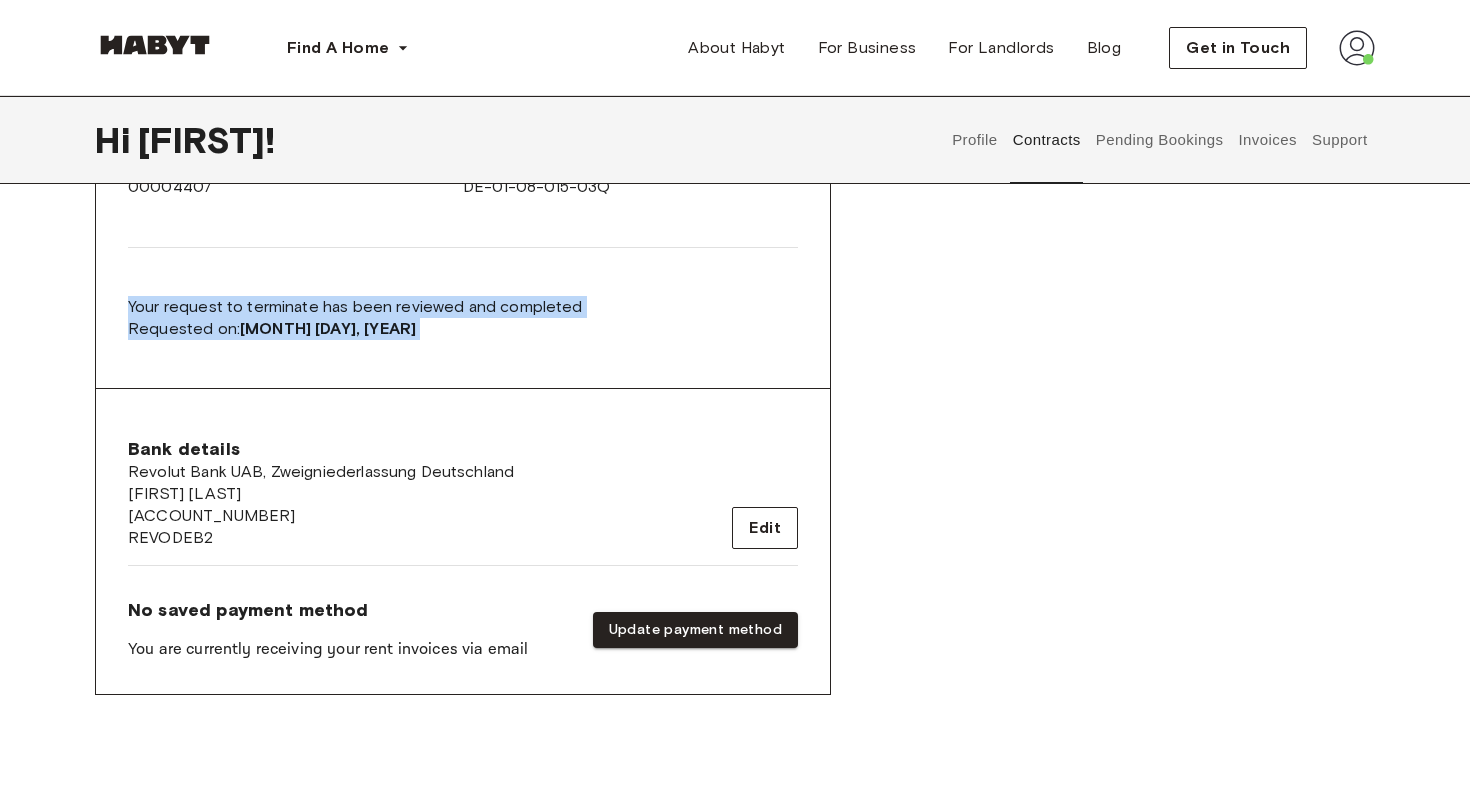 drag, startPoint x: 435, startPoint y: 332, endPoint x: 389, endPoint y: 282, distance: 67.941154 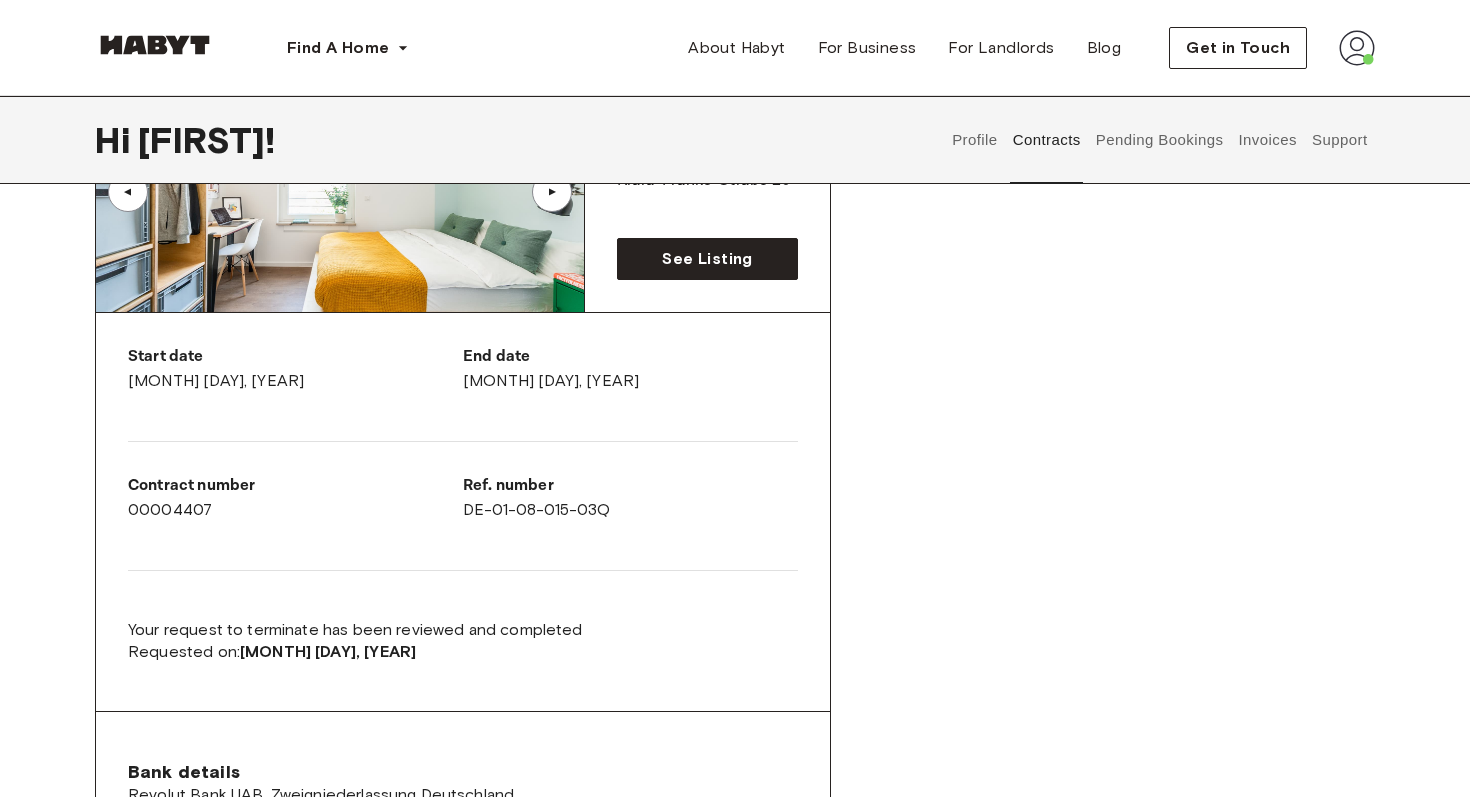 scroll, scrollTop: 231, scrollLeft: 0, axis: vertical 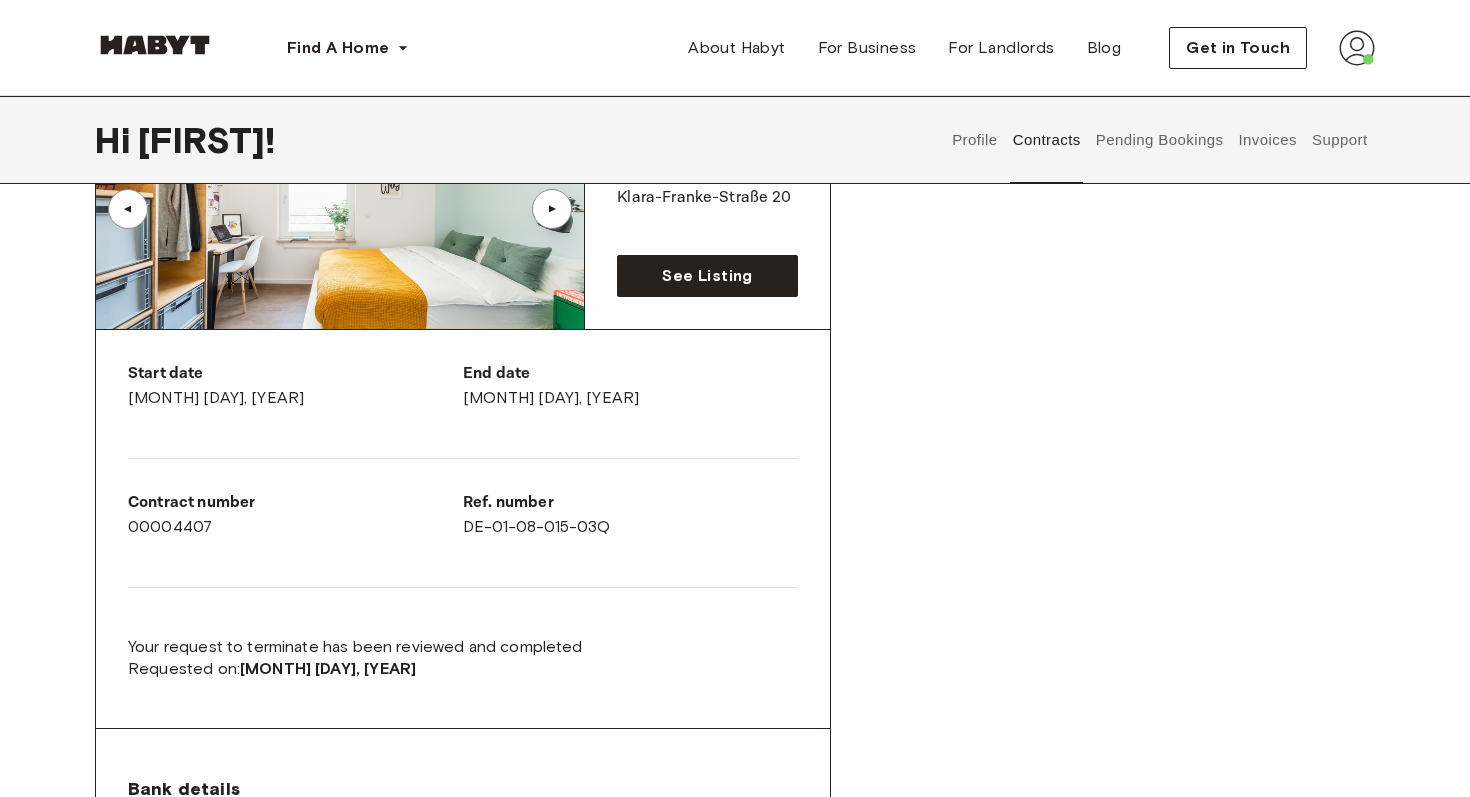 click on "Support" at bounding box center (1339, 140) 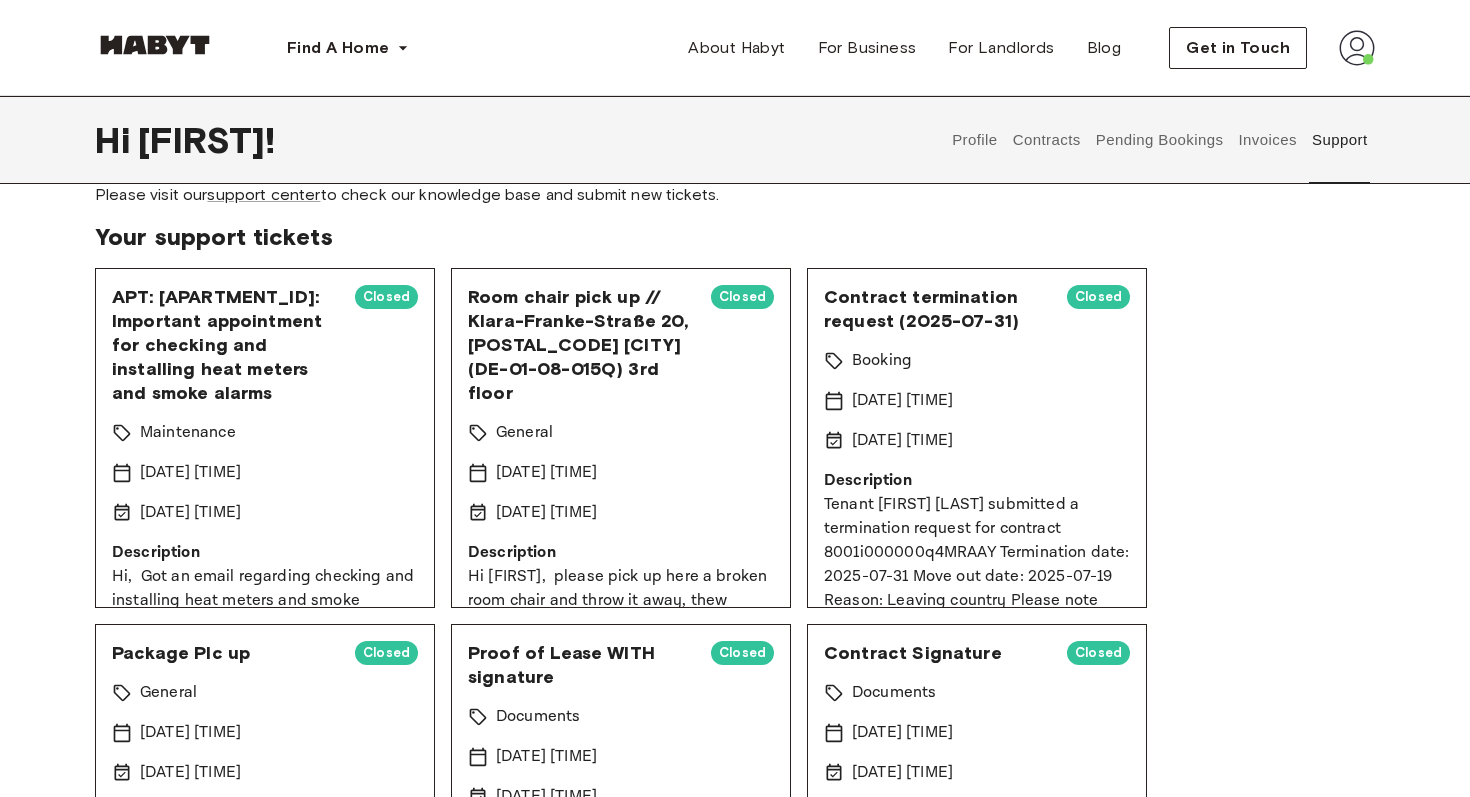 scroll, scrollTop: 0, scrollLeft: 0, axis: both 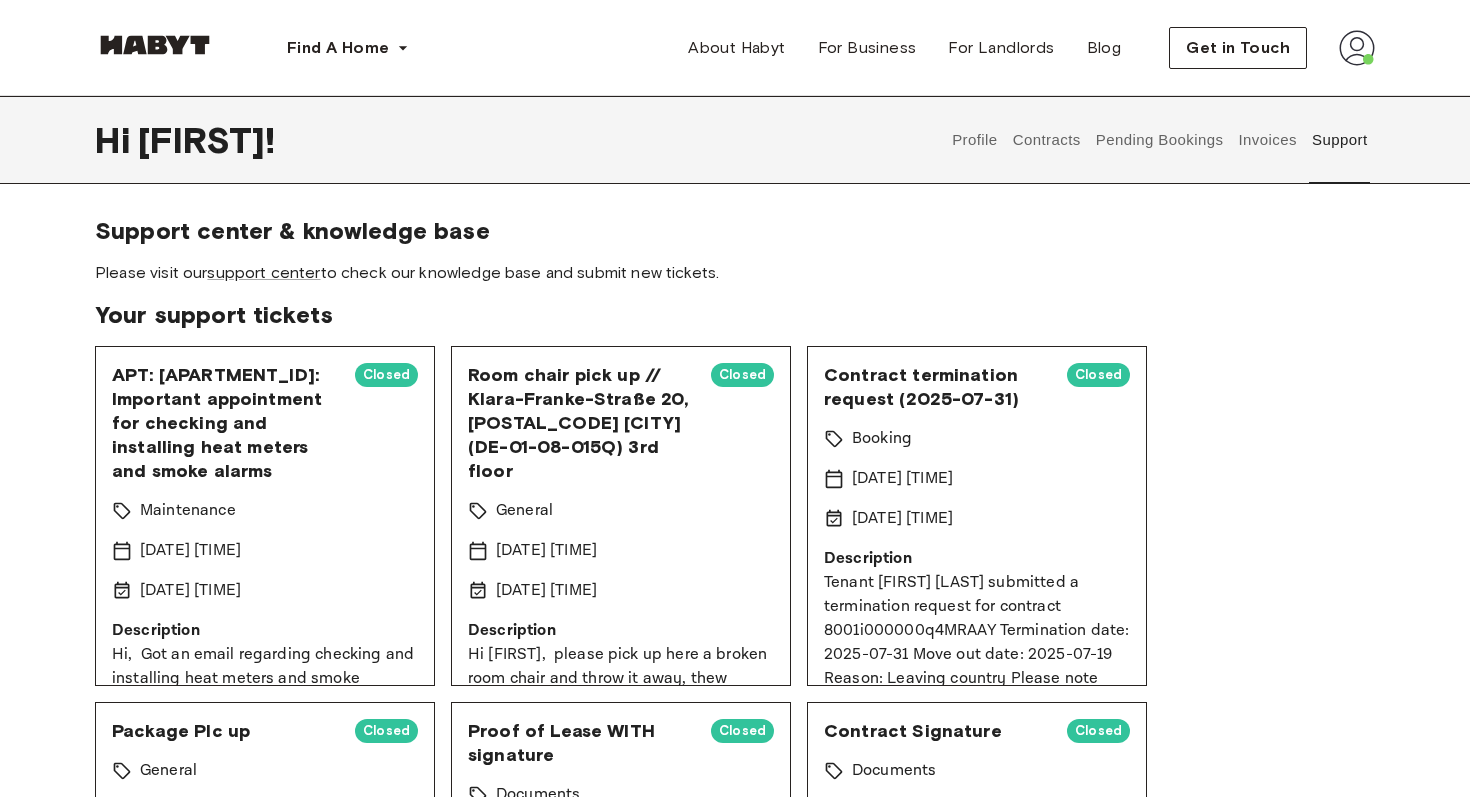 click on "Contract termination request (2025-07-31)" at bounding box center [937, 387] 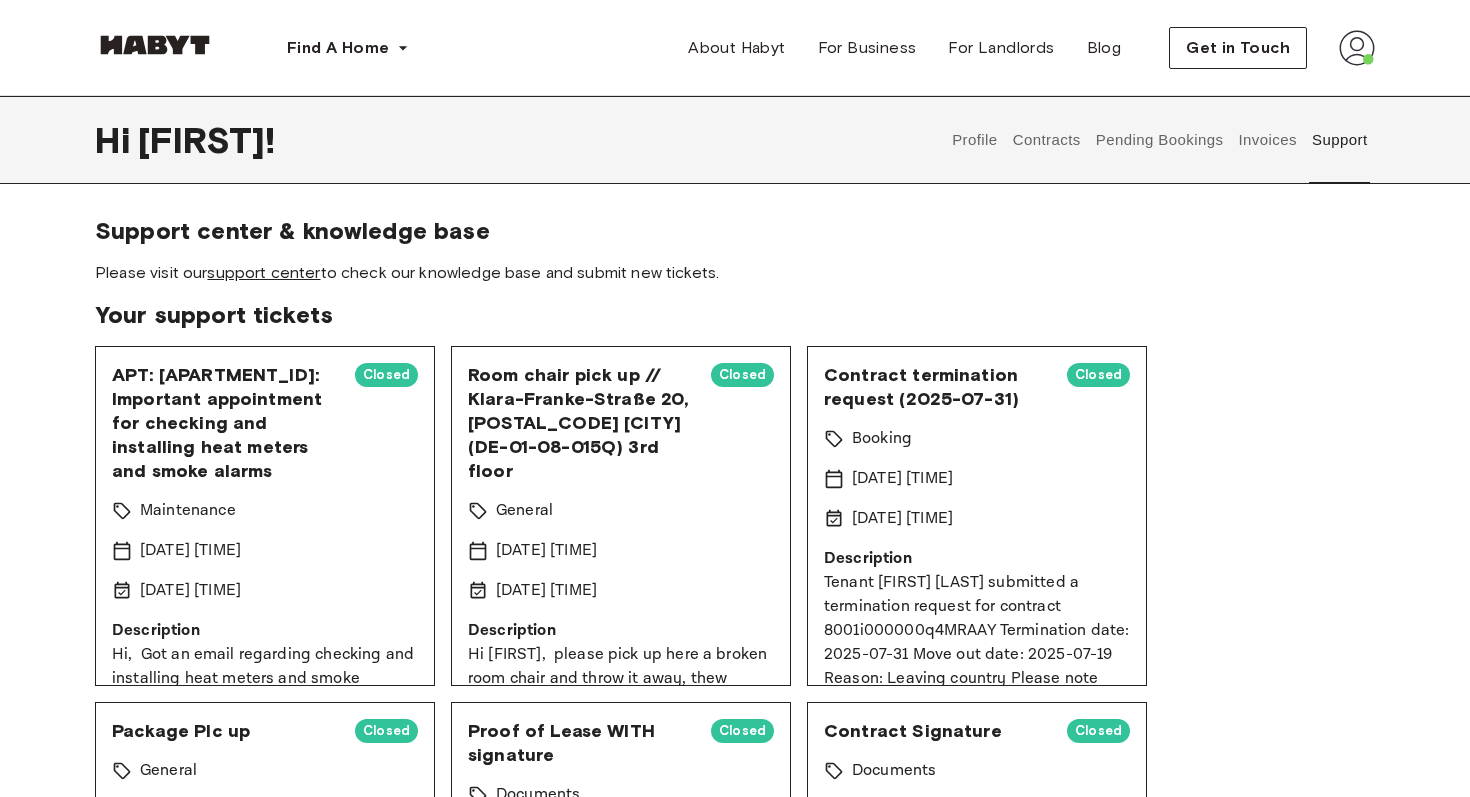click on "support center" at bounding box center (263, 272) 